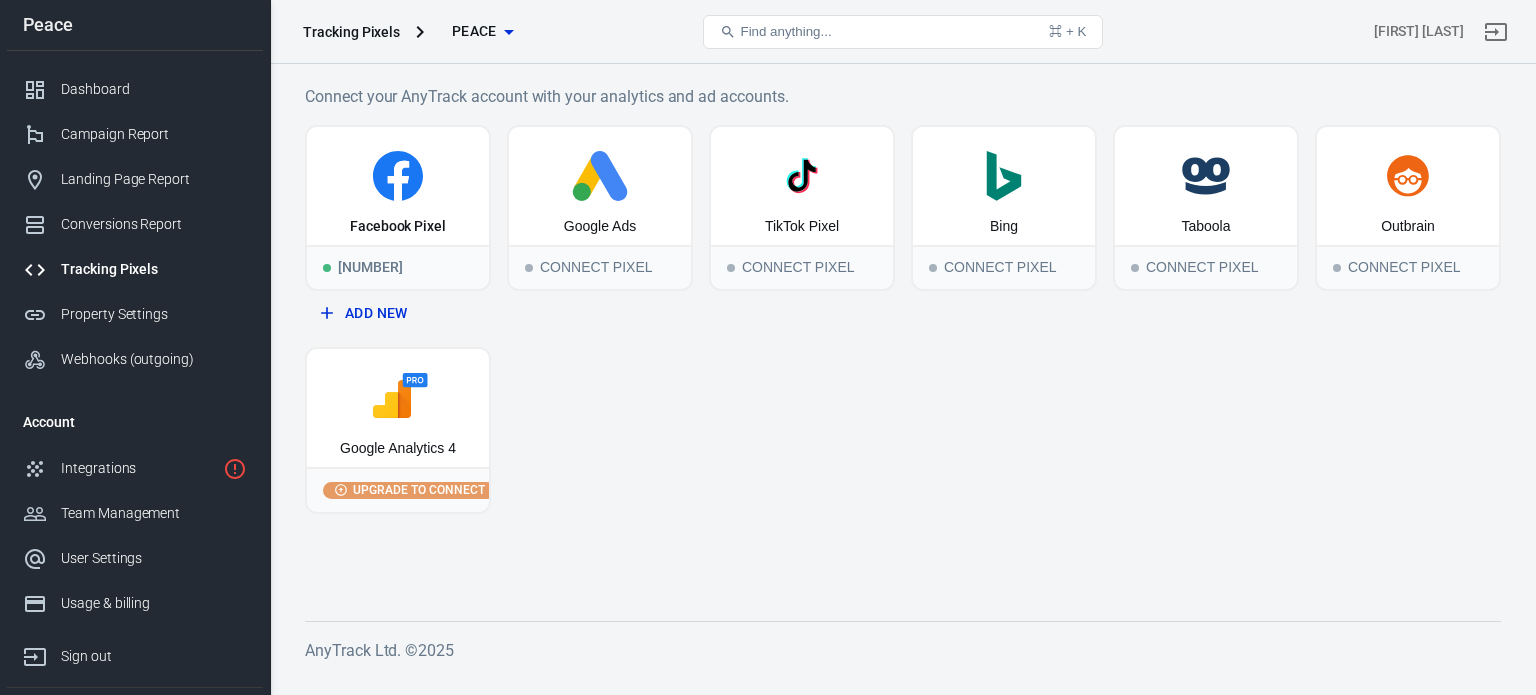 scroll, scrollTop: 0, scrollLeft: 0, axis: both 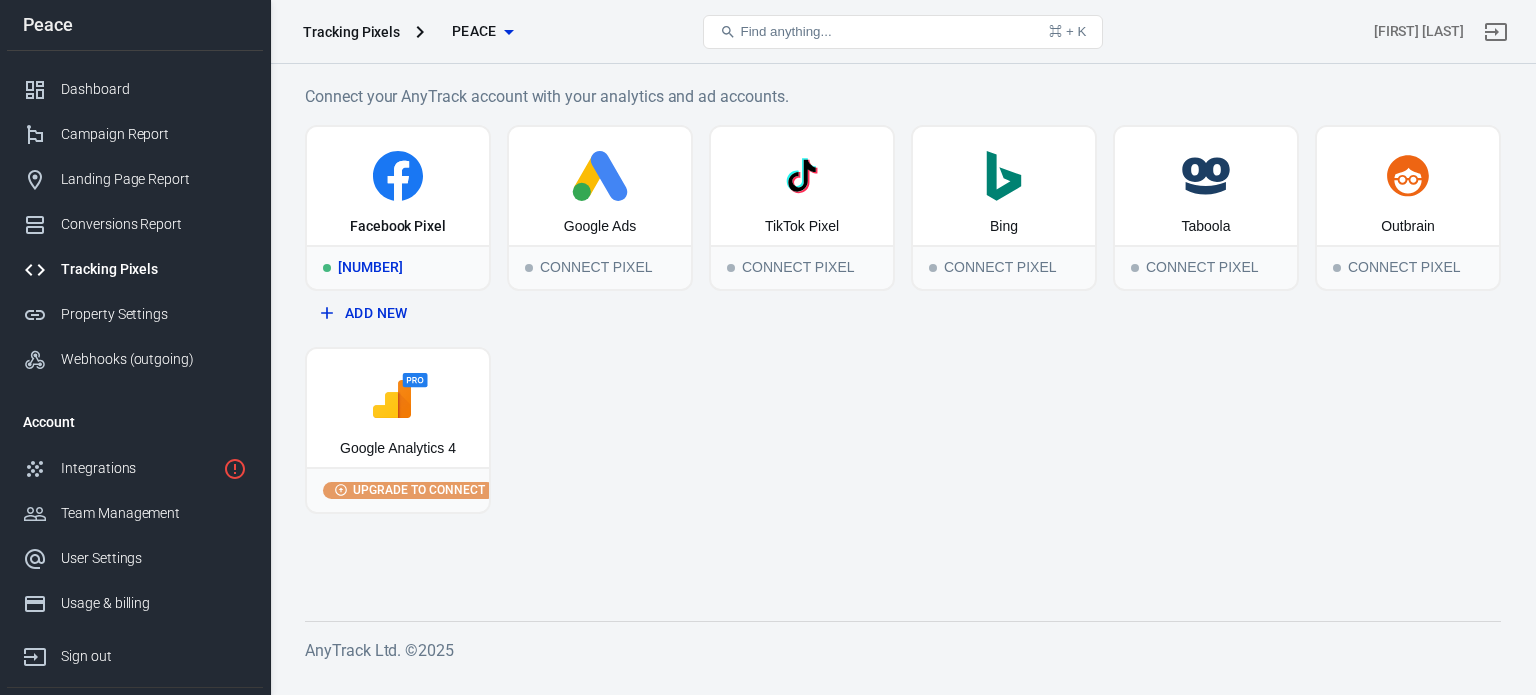 click 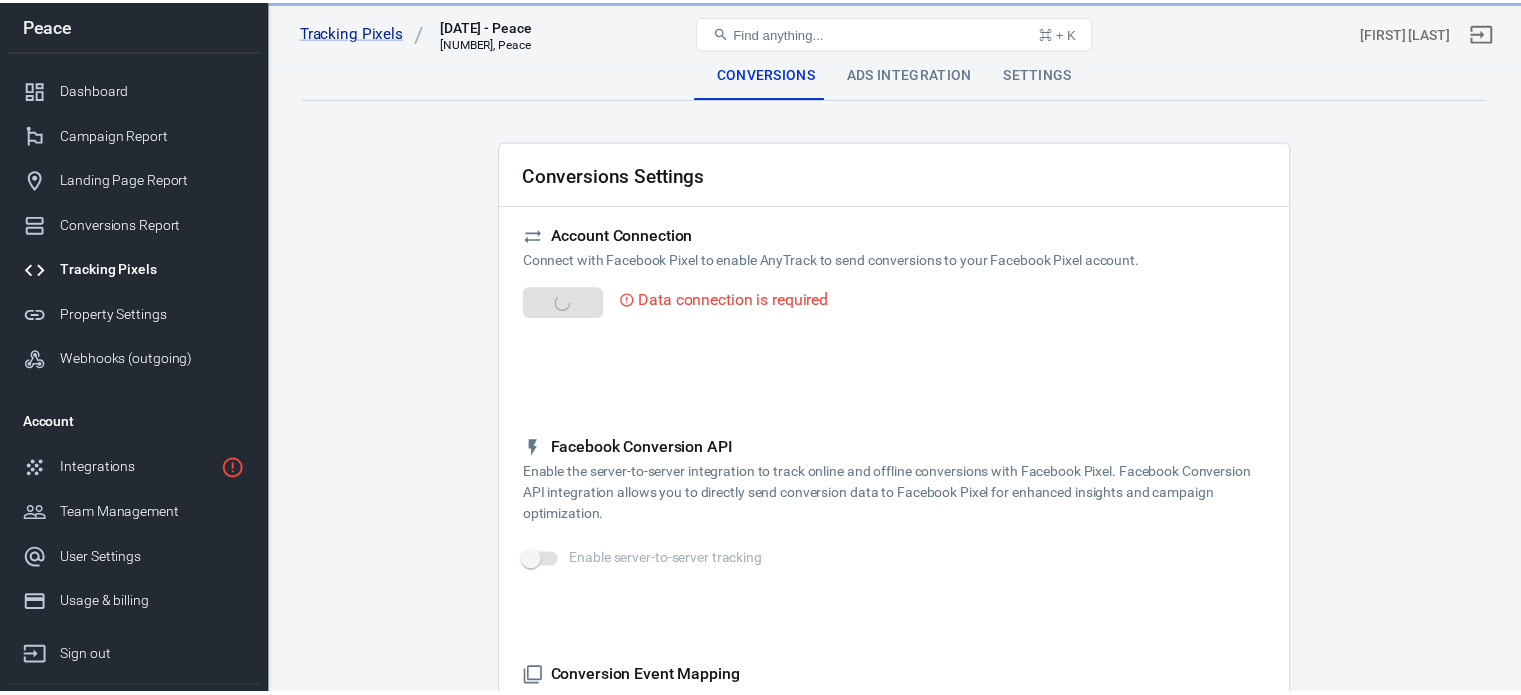 scroll, scrollTop: 0, scrollLeft: 0, axis: both 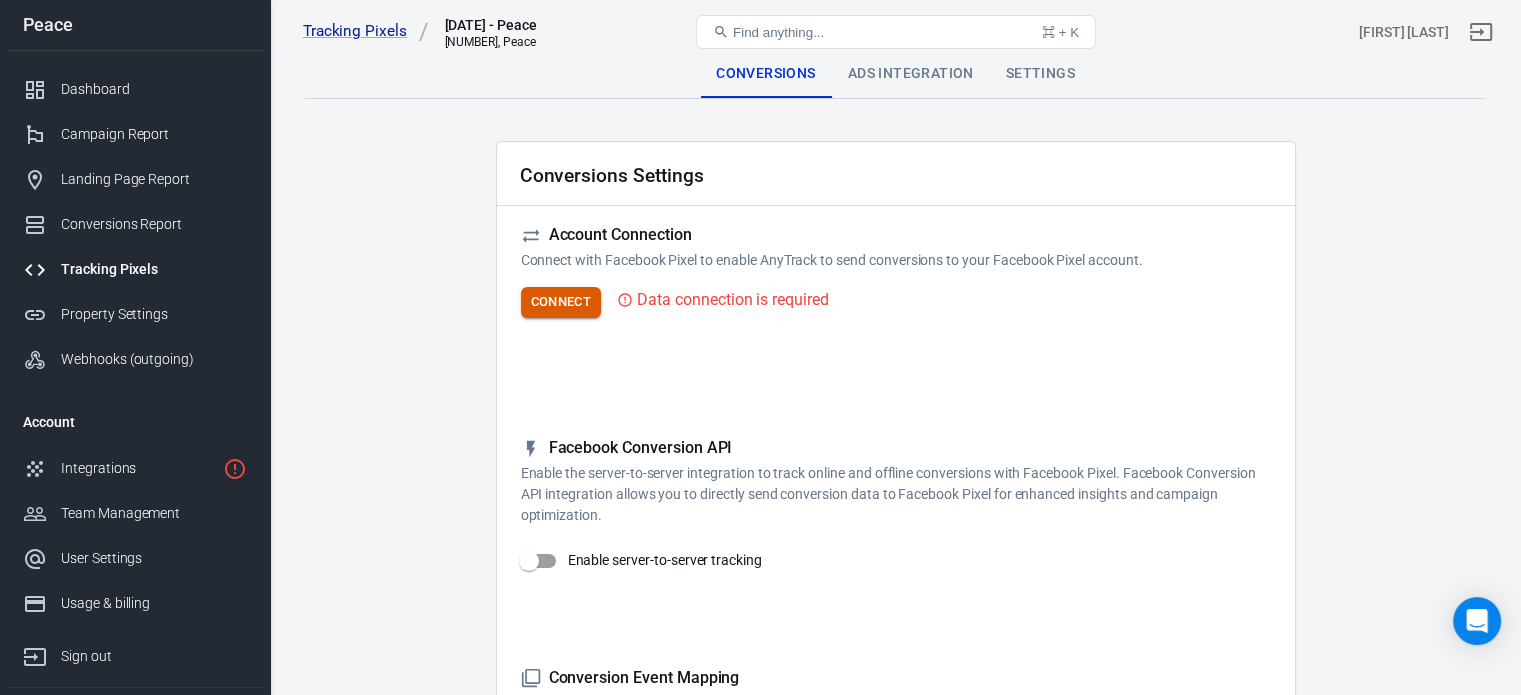click on "Connect" at bounding box center [561, 302] 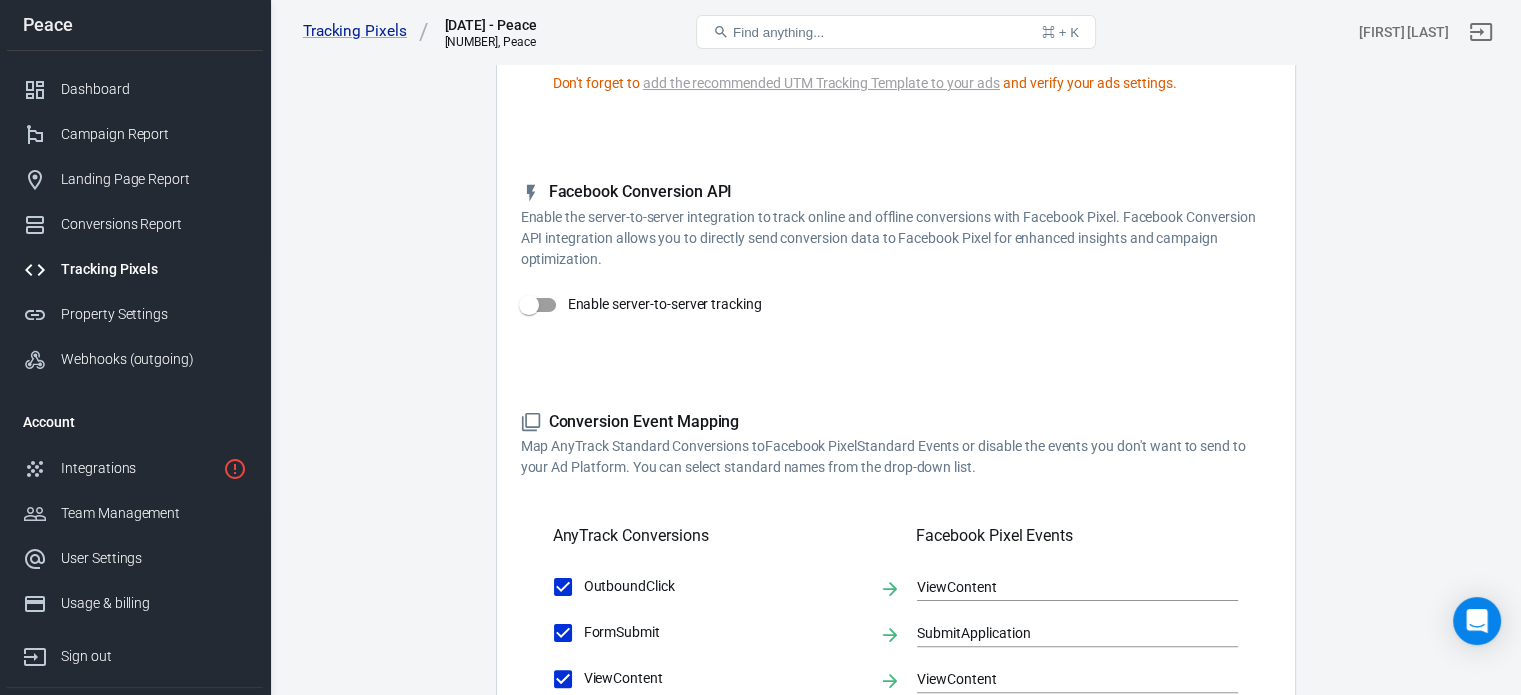 scroll, scrollTop: 304, scrollLeft: 0, axis: vertical 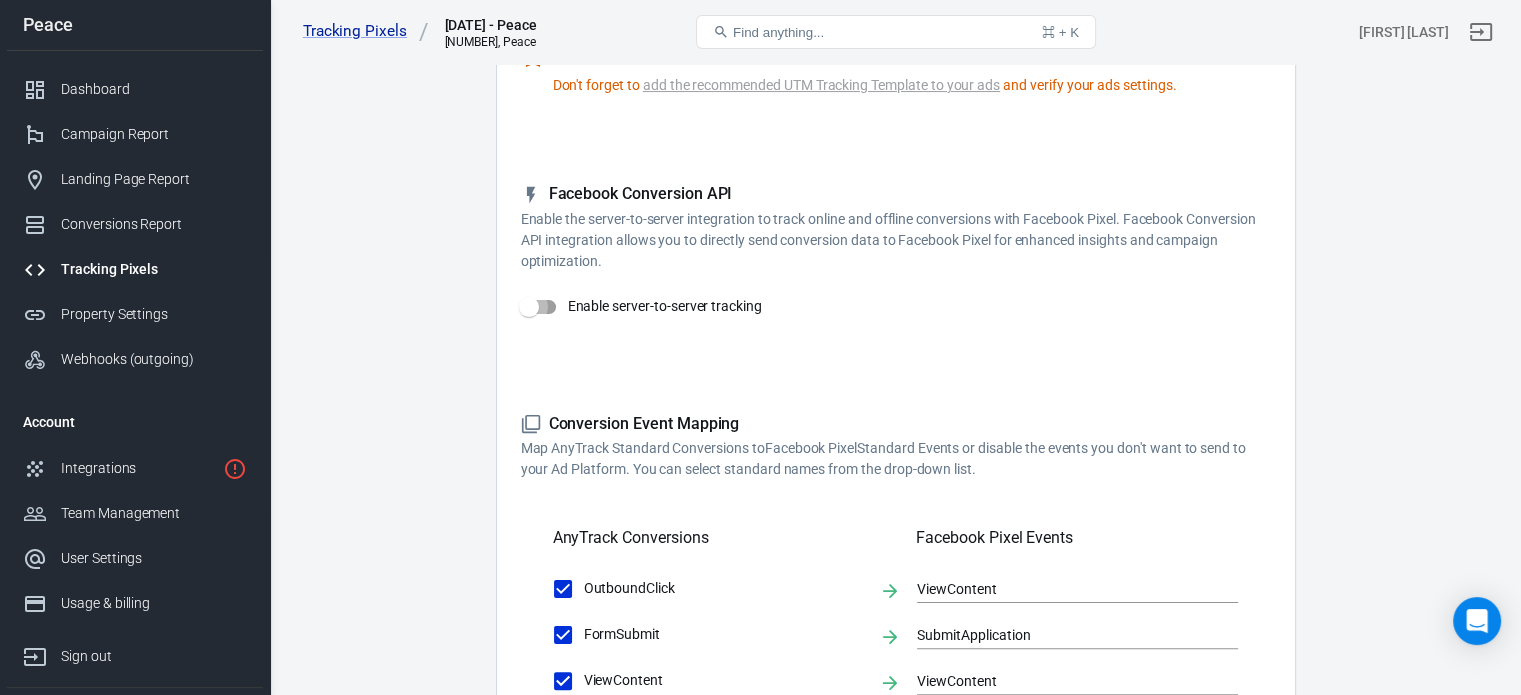 click on "Enable server-to-server tracking" at bounding box center (529, 307) 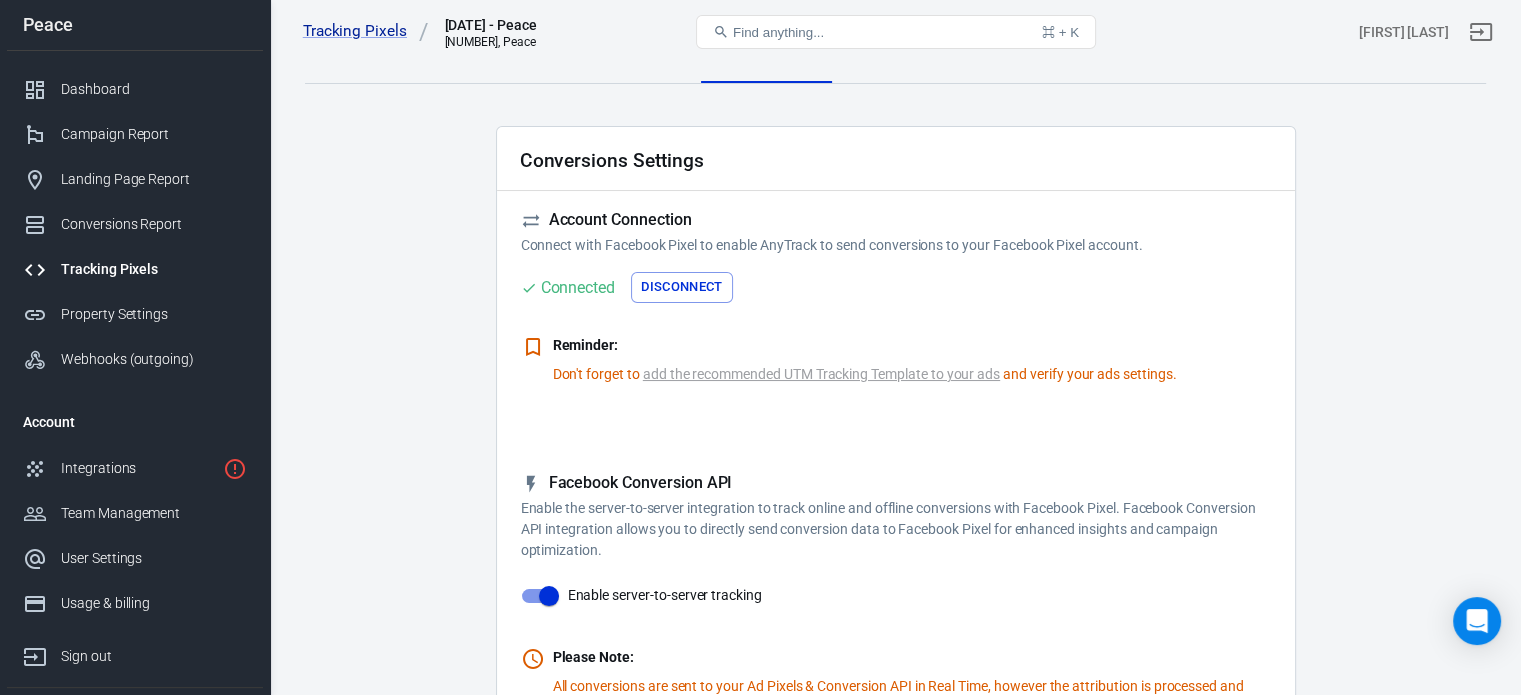 scroll, scrollTop: 0, scrollLeft: 0, axis: both 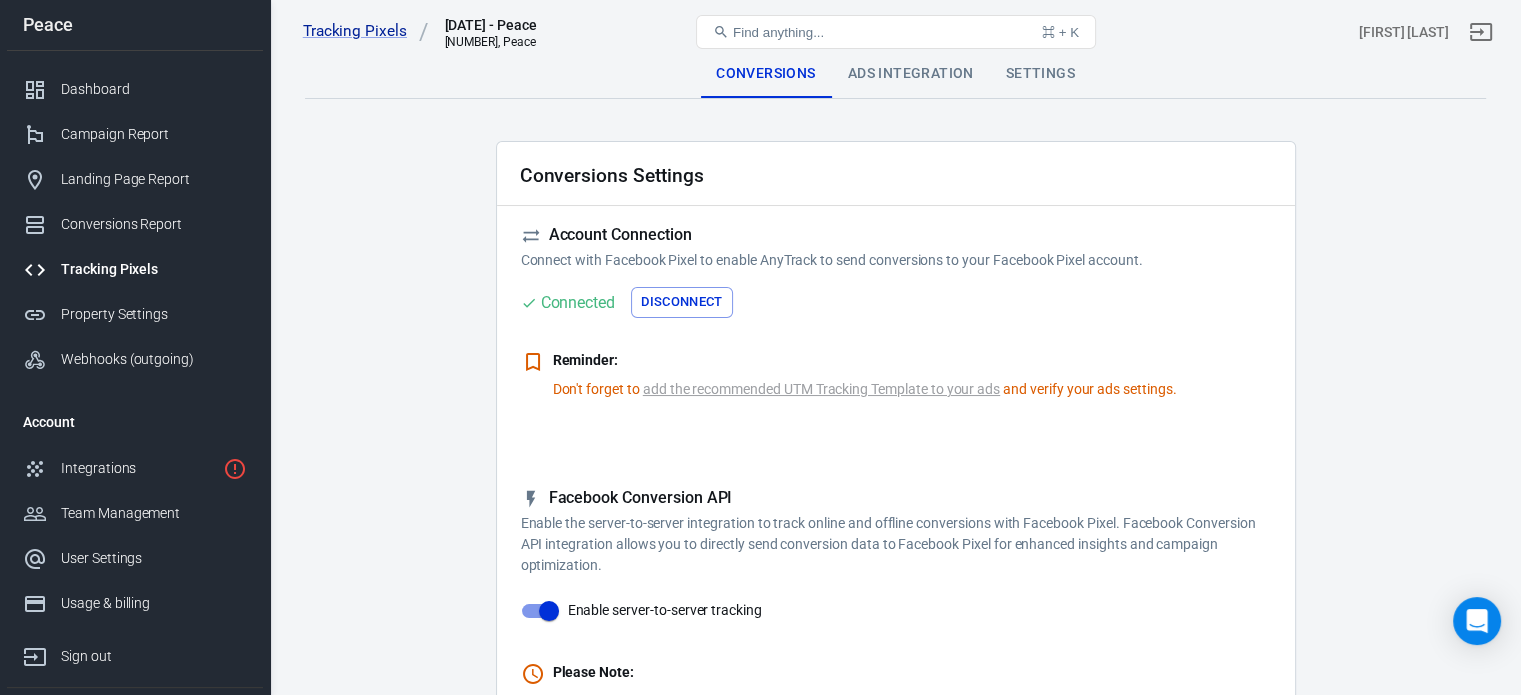 click on "[DATE] - Peace" at bounding box center (490, 25) 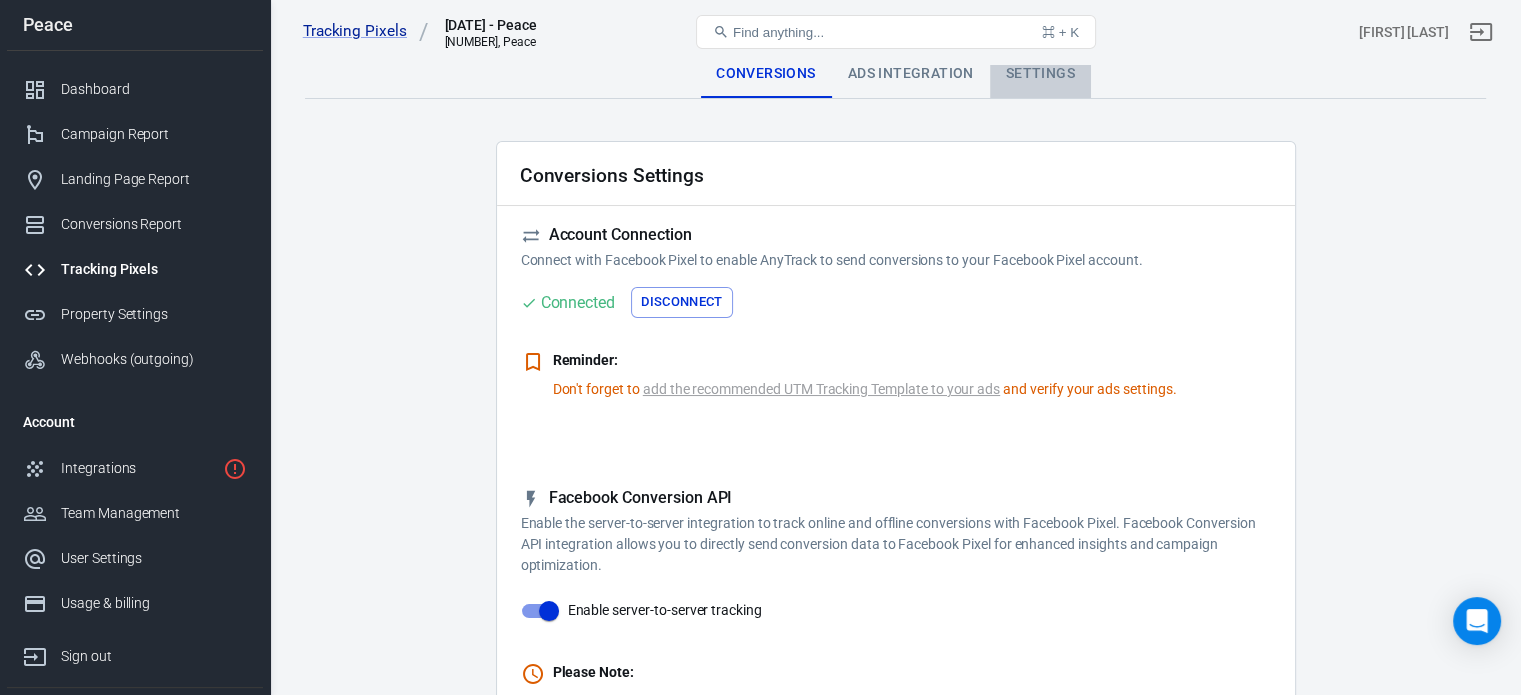click on "Settings" at bounding box center [1040, 74] 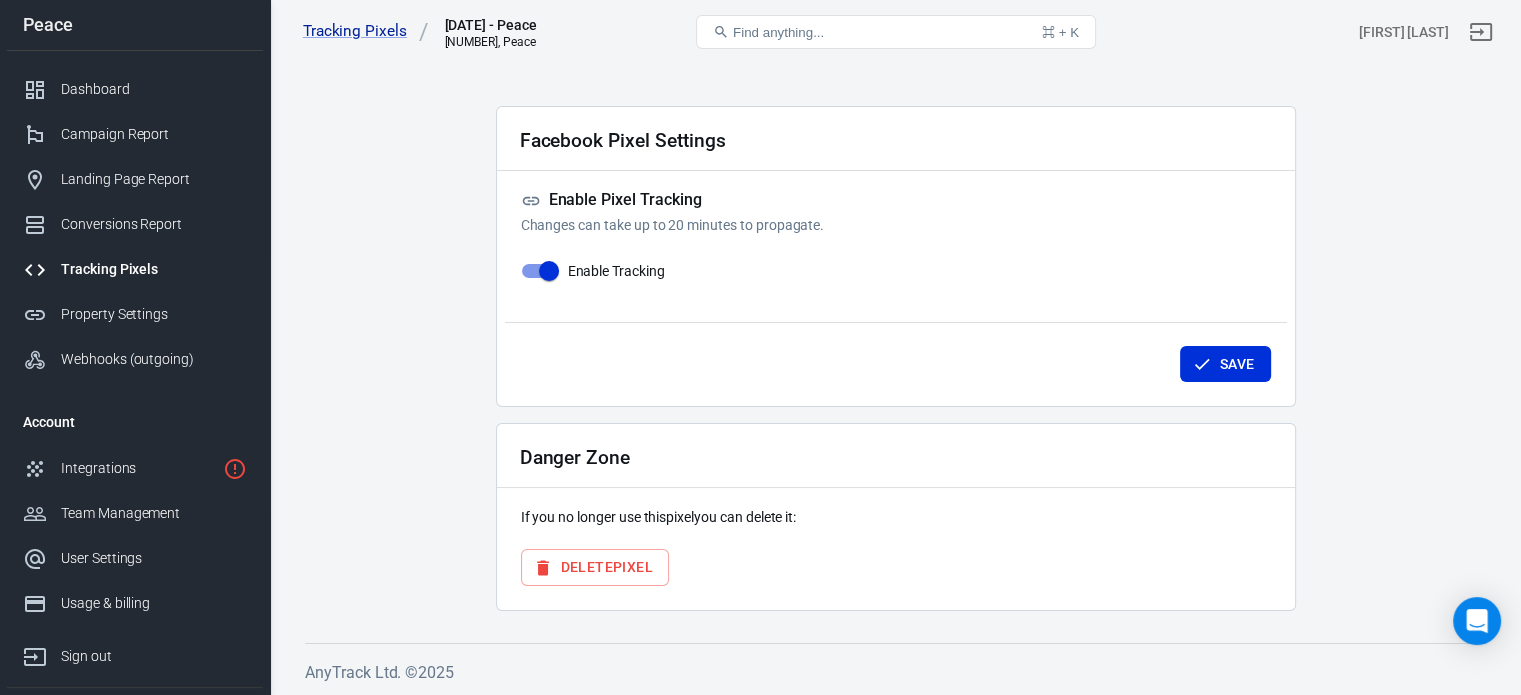 scroll, scrollTop: 0, scrollLeft: 0, axis: both 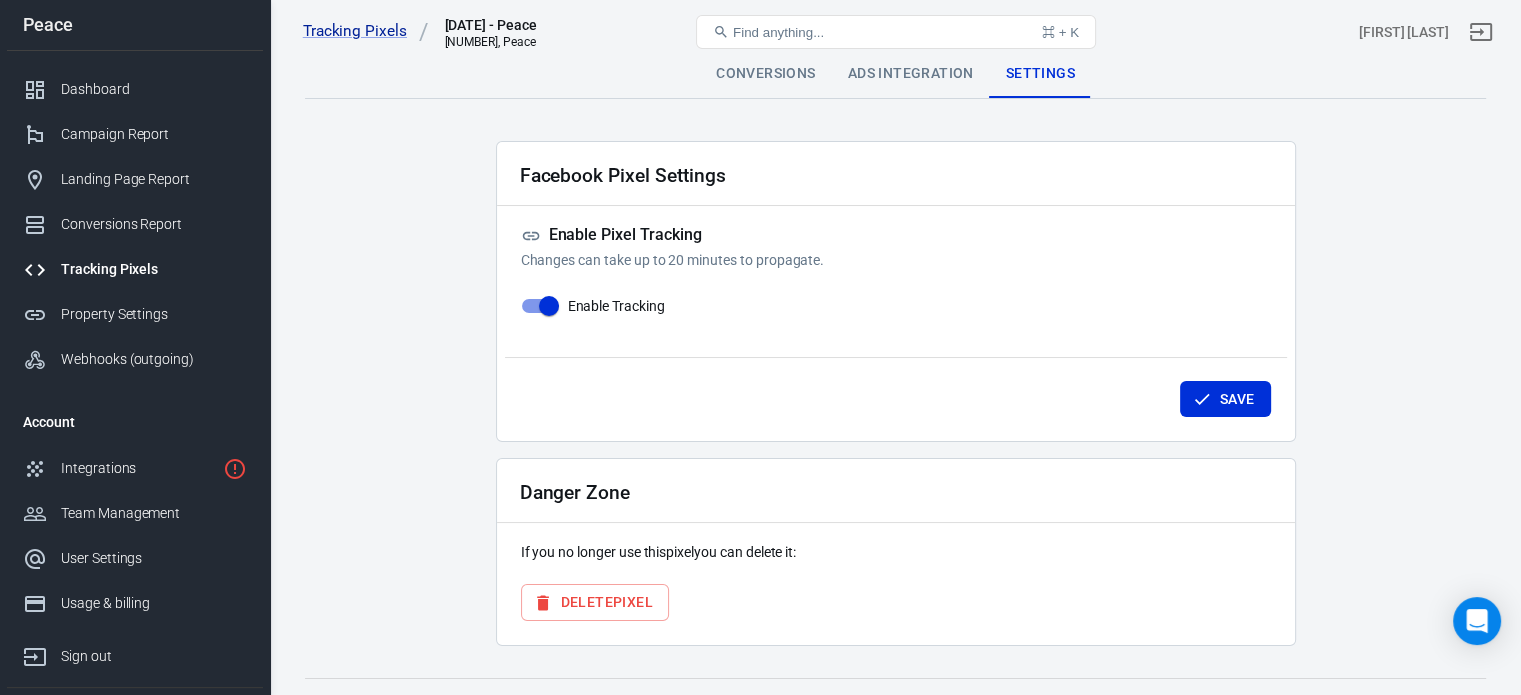 click on "Ads Integration" at bounding box center (911, 74) 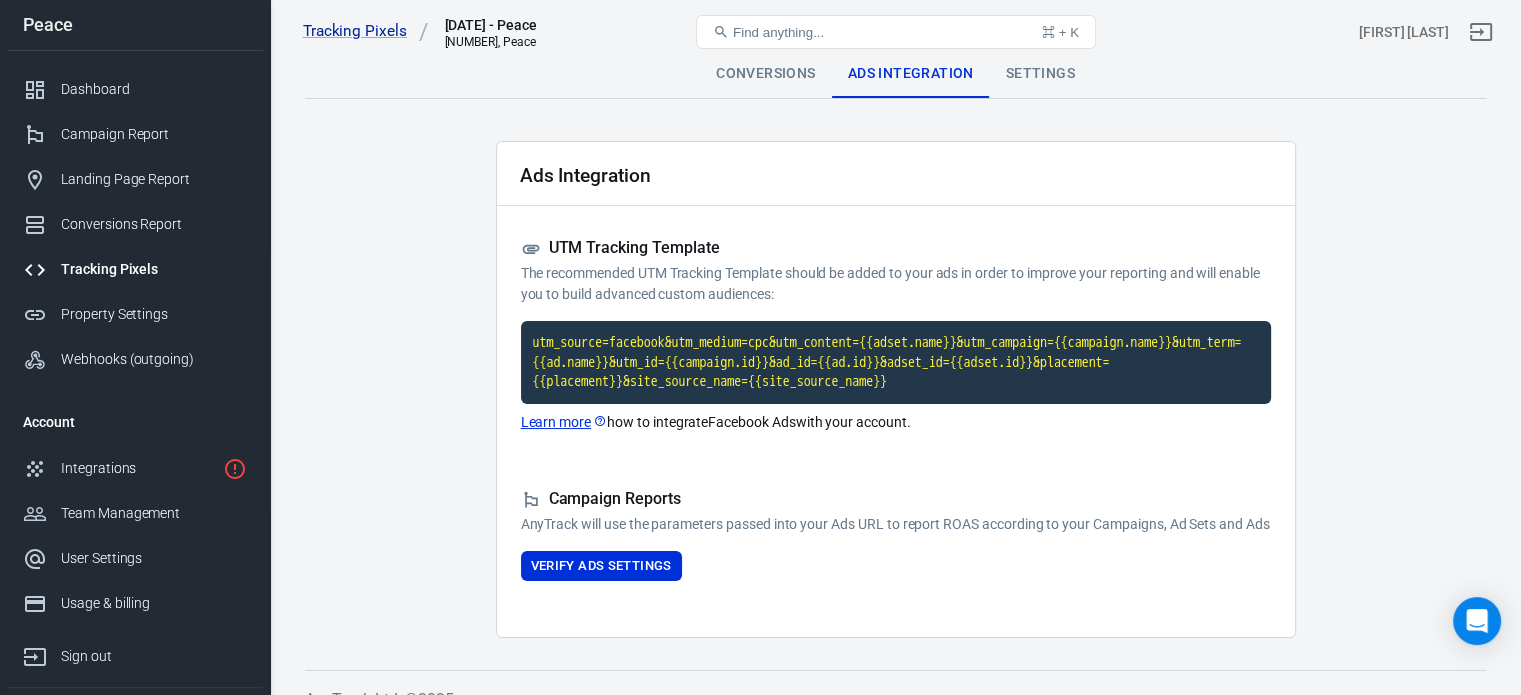 scroll, scrollTop: 0, scrollLeft: 0, axis: both 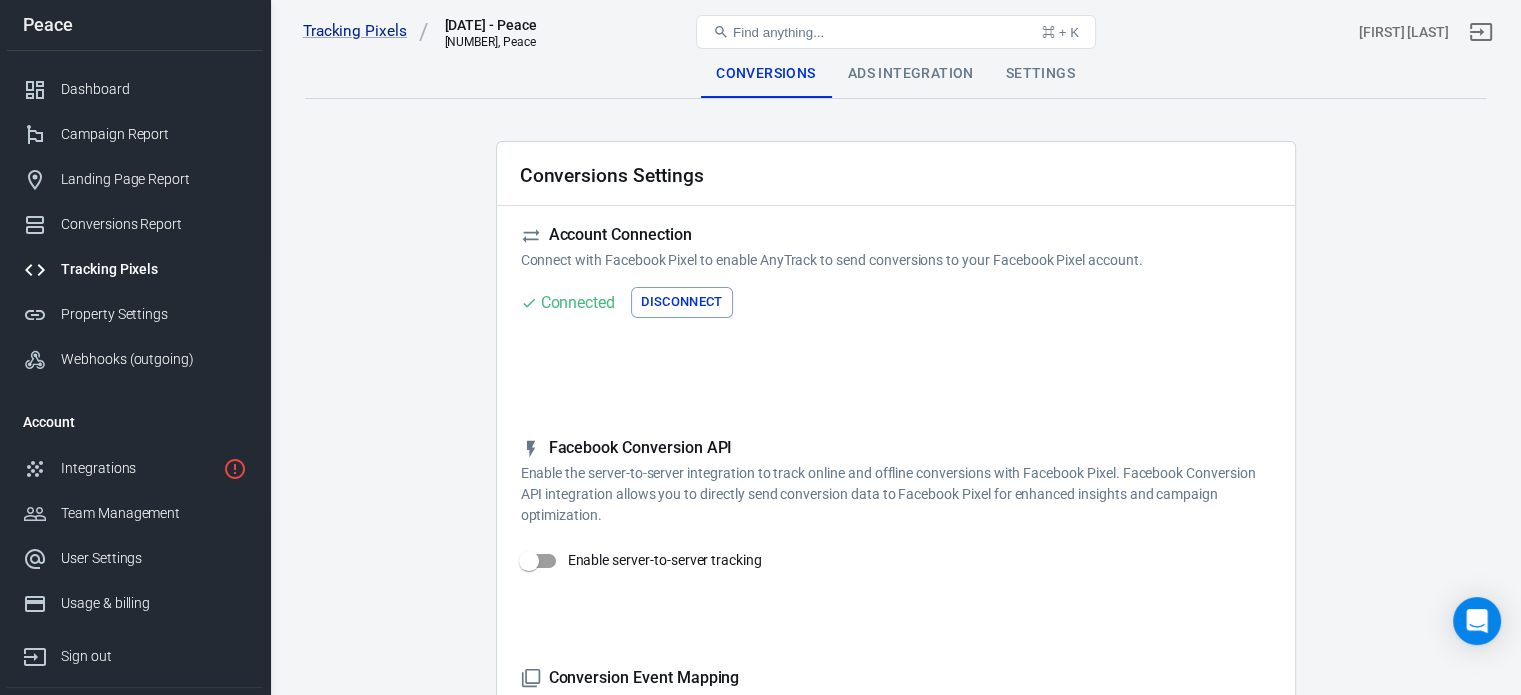 click on "Disconnect" at bounding box center [682, 302] 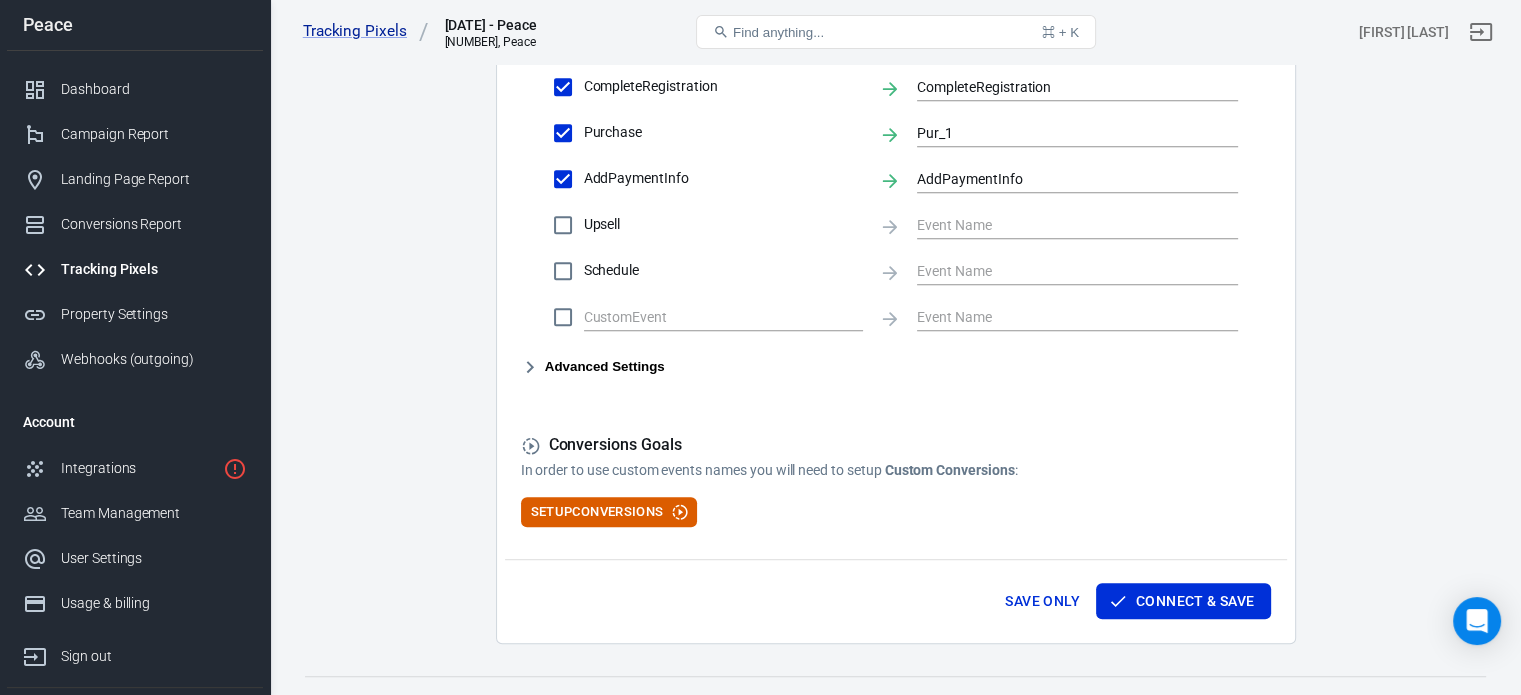 scroll, scrollTop: 1067, scrollLeft: 0, axis: vertical 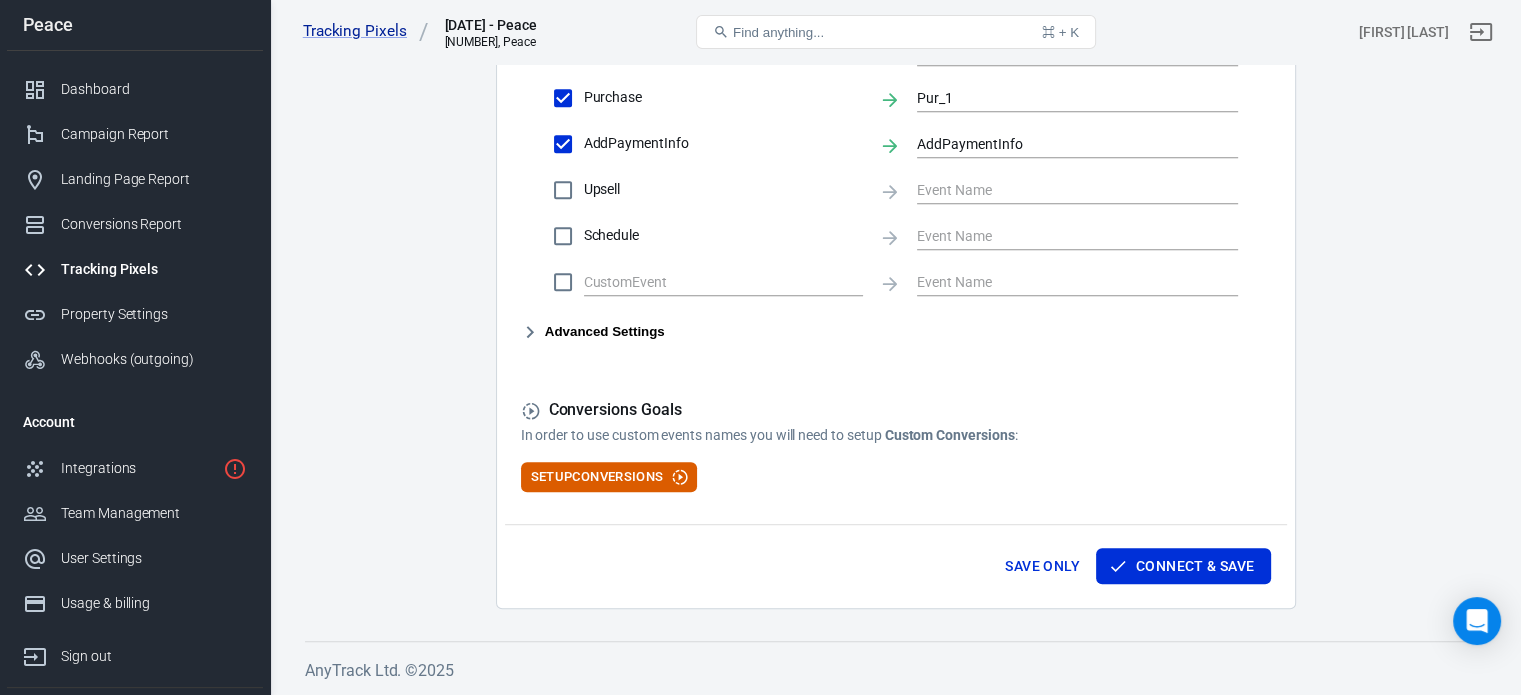 click on "Connect & Save" at bounding box center (1183, 566) 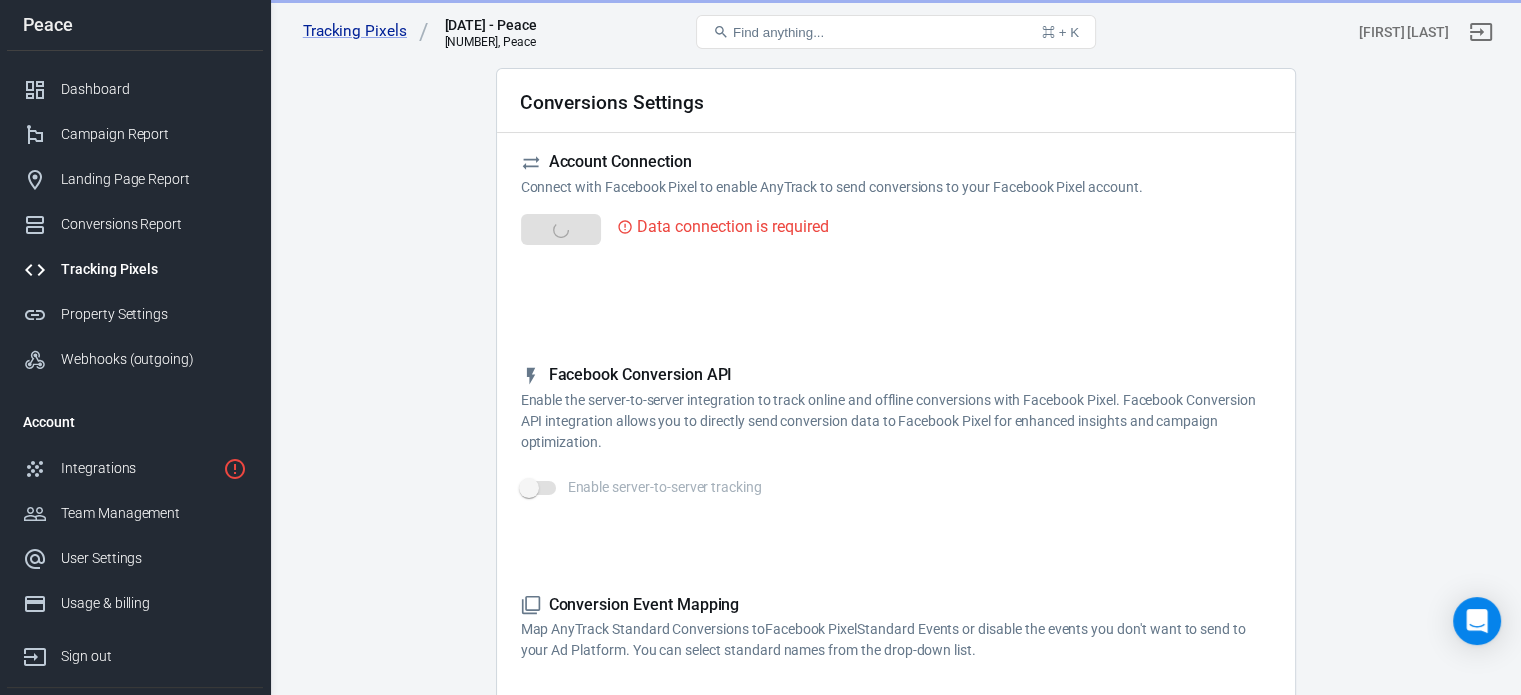 scroll, scrollTop: 0, scrollLeft: 0, axis: both 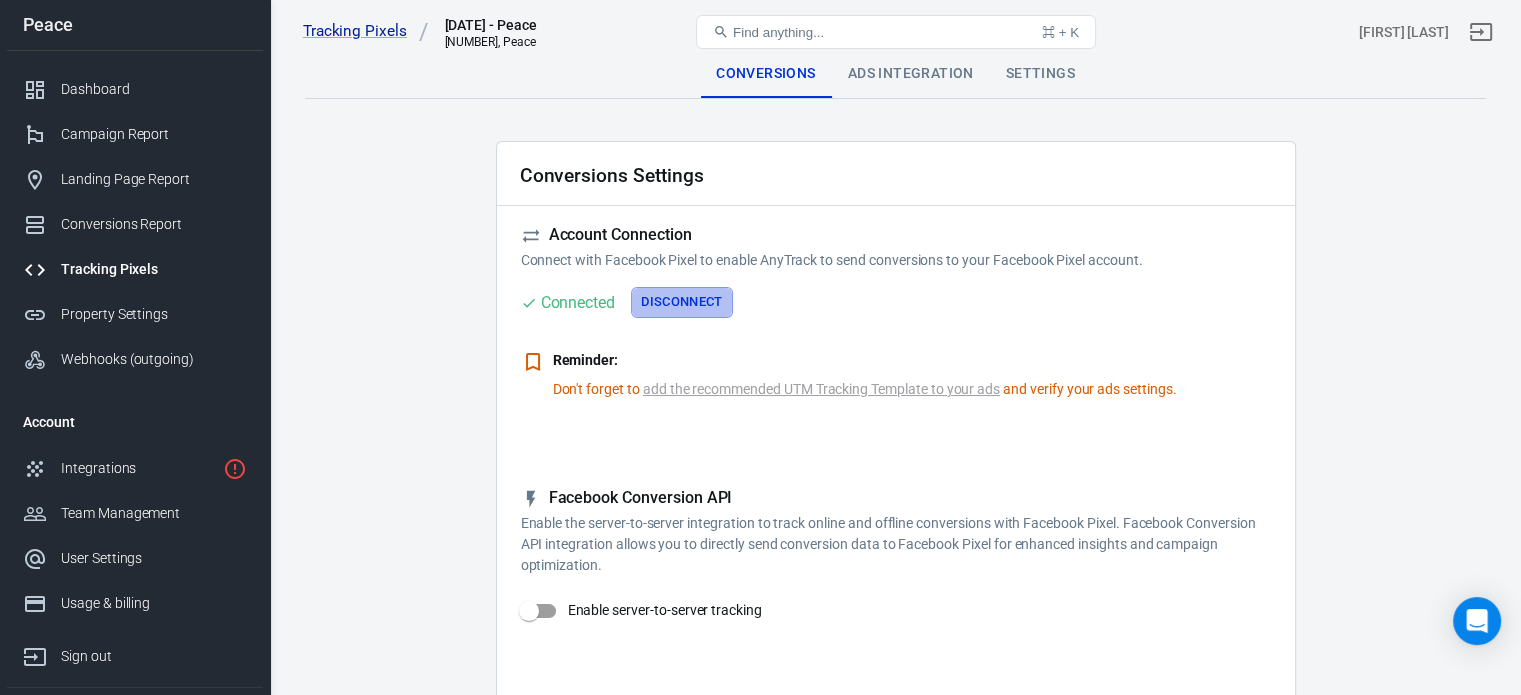 click on "Disconnect" at bounding box center [682, 302] 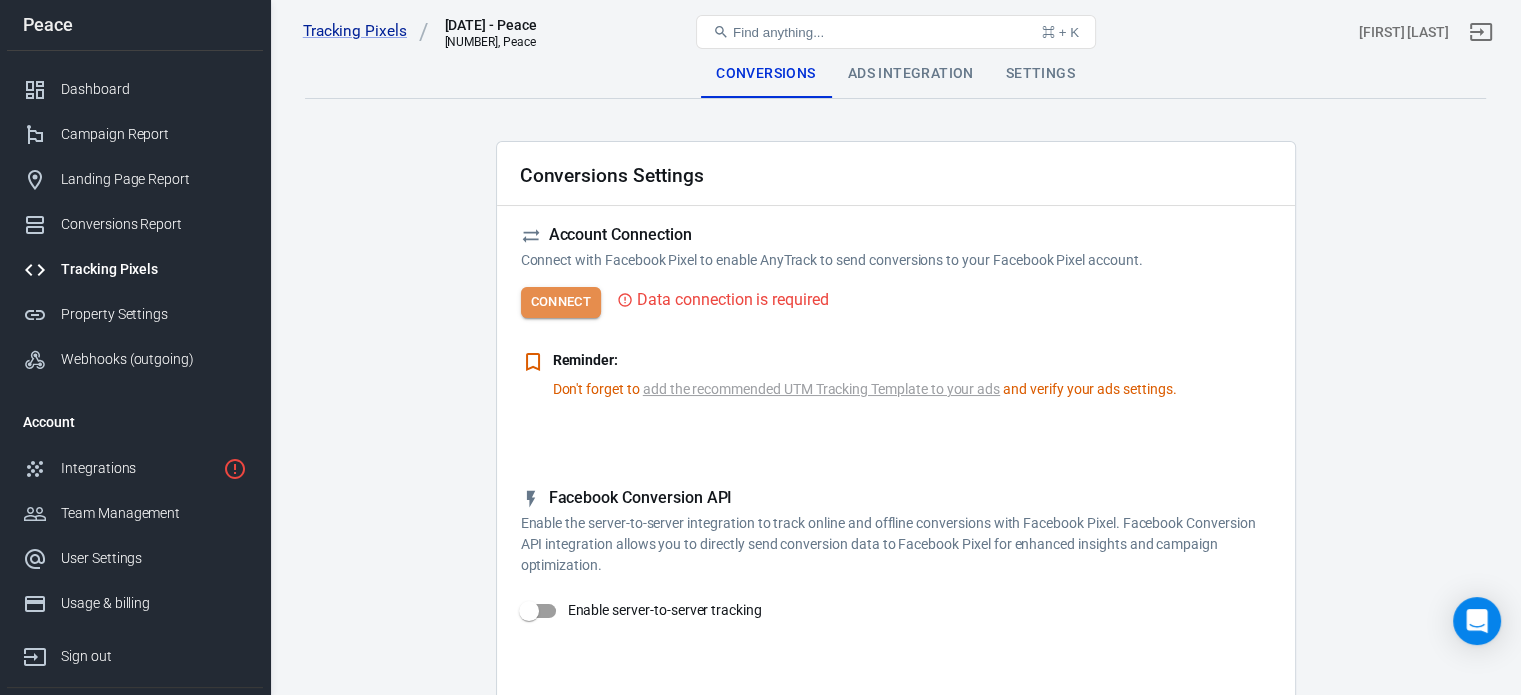 click on "Connect" at bounding box center (561, 302) 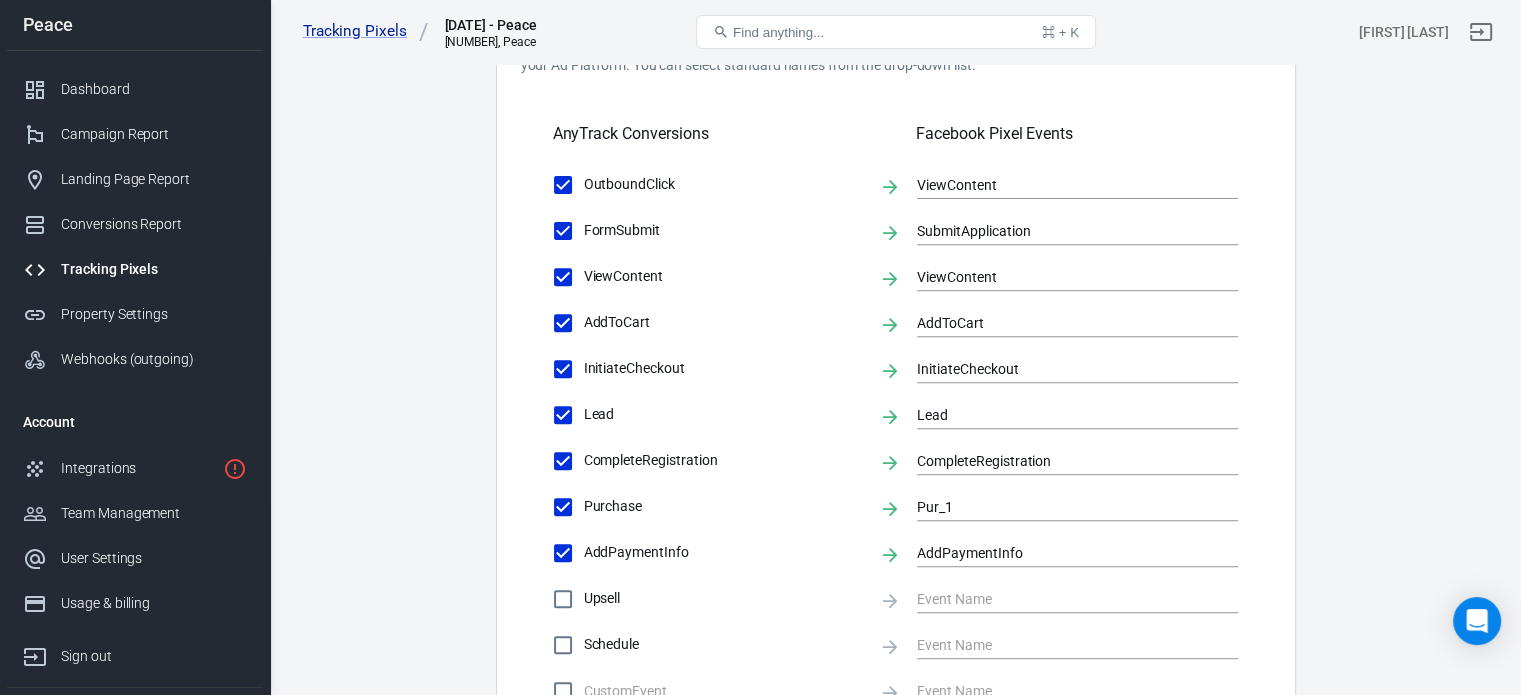 scroll, scrollTop: 1116, scrollLeft: 0, axis: vertical 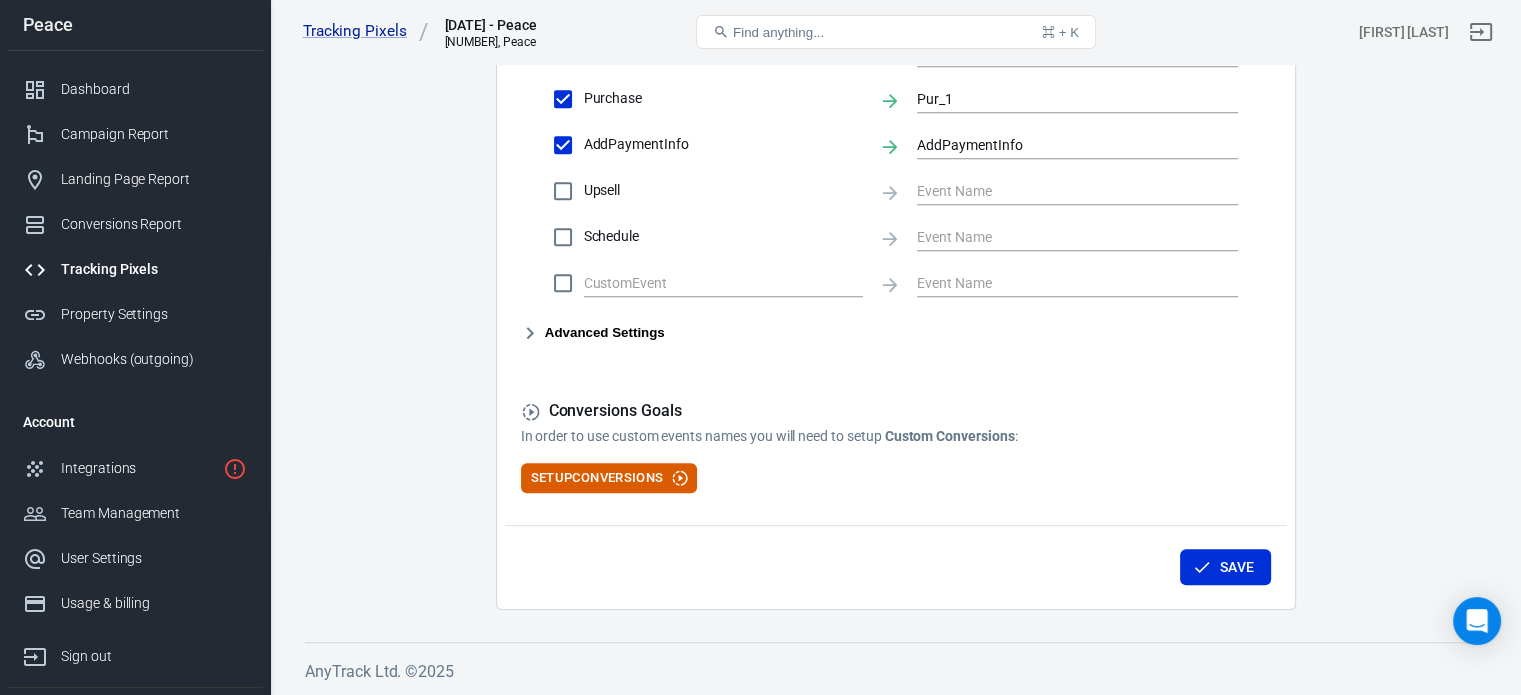 click on "Advanced Settings" at bounding box center [593, 333] 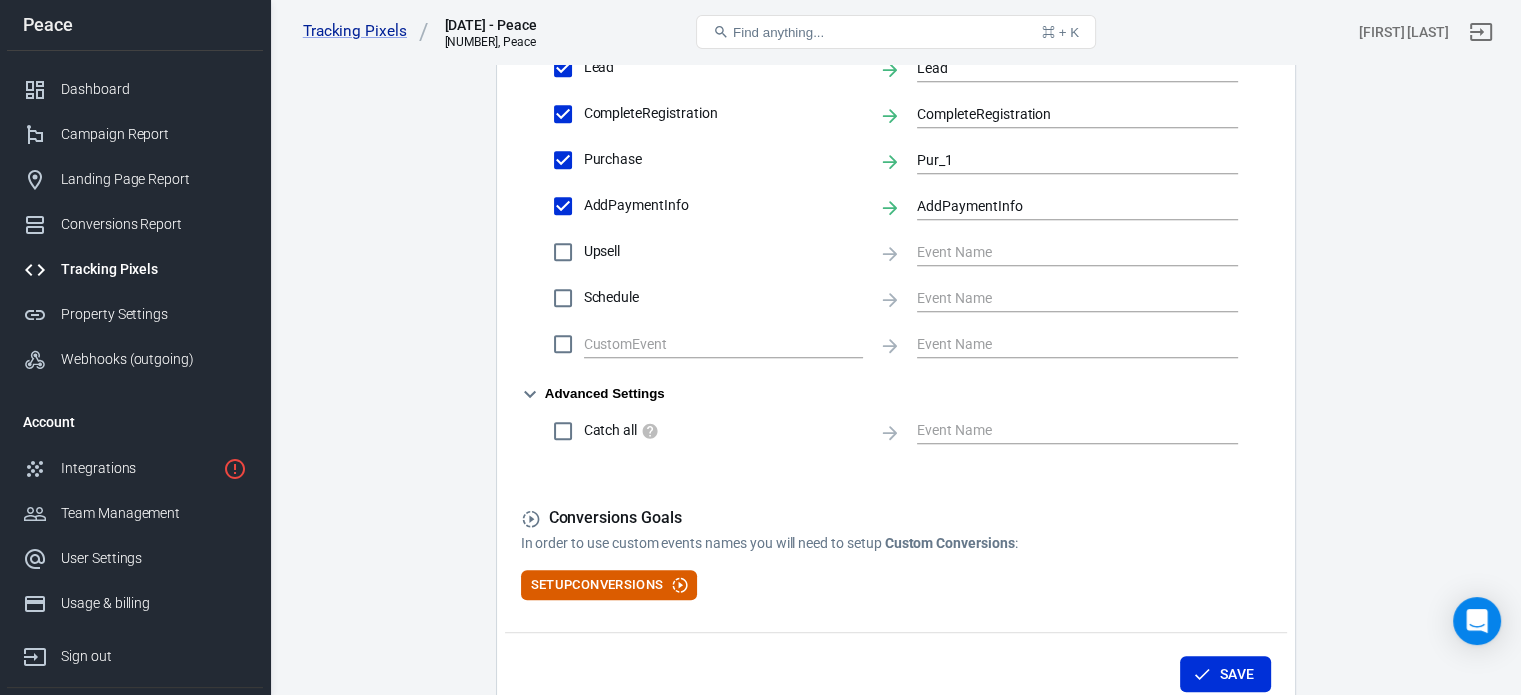 scroll, scrollTop: 0, scrollLeft: 0, axis: both 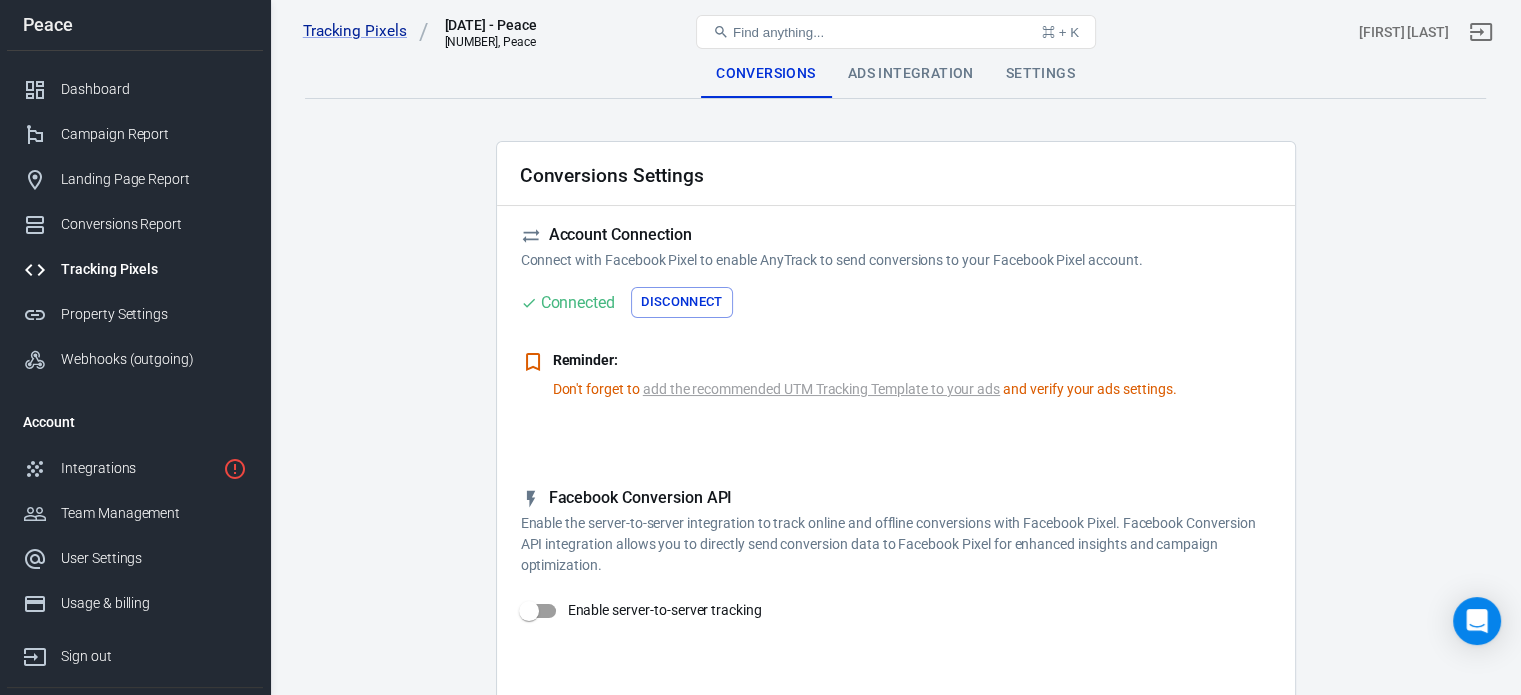 click on "[DATE] - Peace" at bounding box center (490, 25) 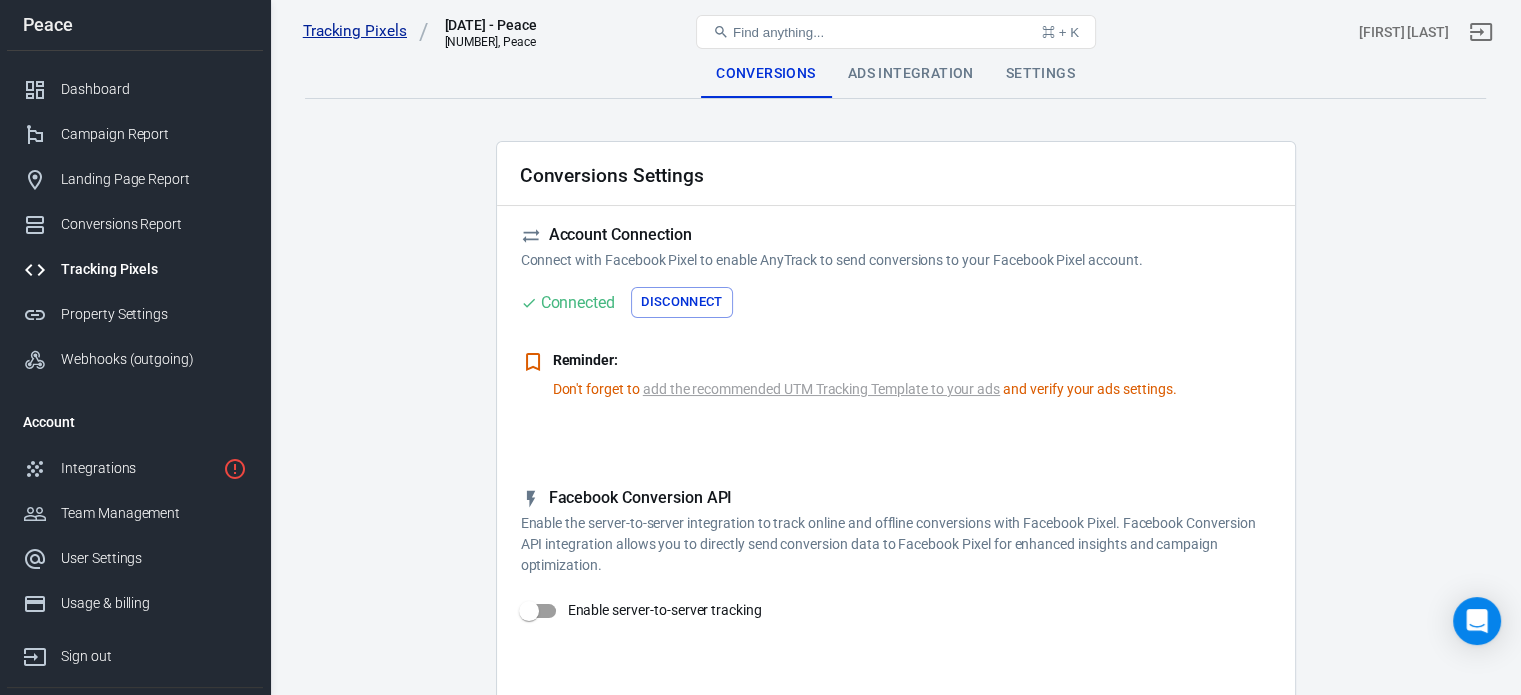 click on "Tracking Pixels" at bounding box center [366, 31] 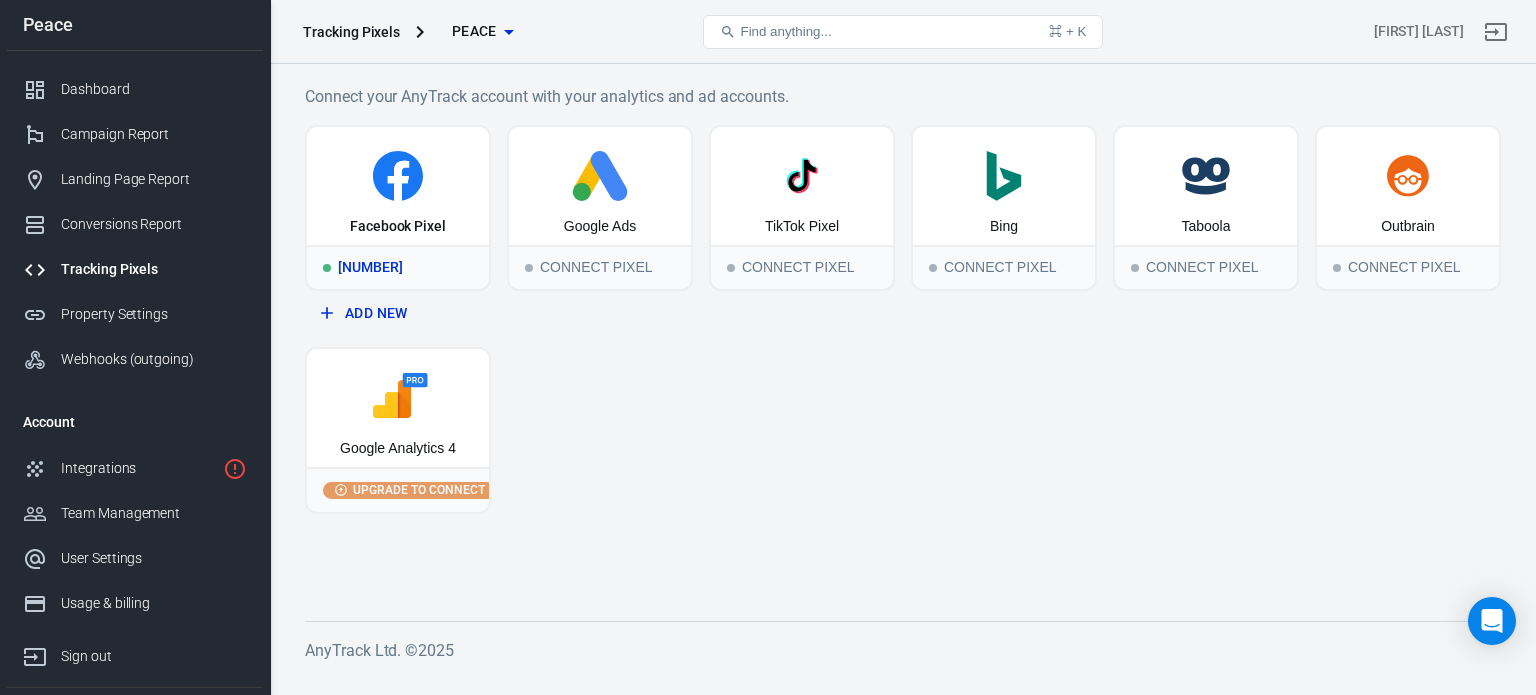 click on "[NUMBER]" at bounding box center (398, 267) 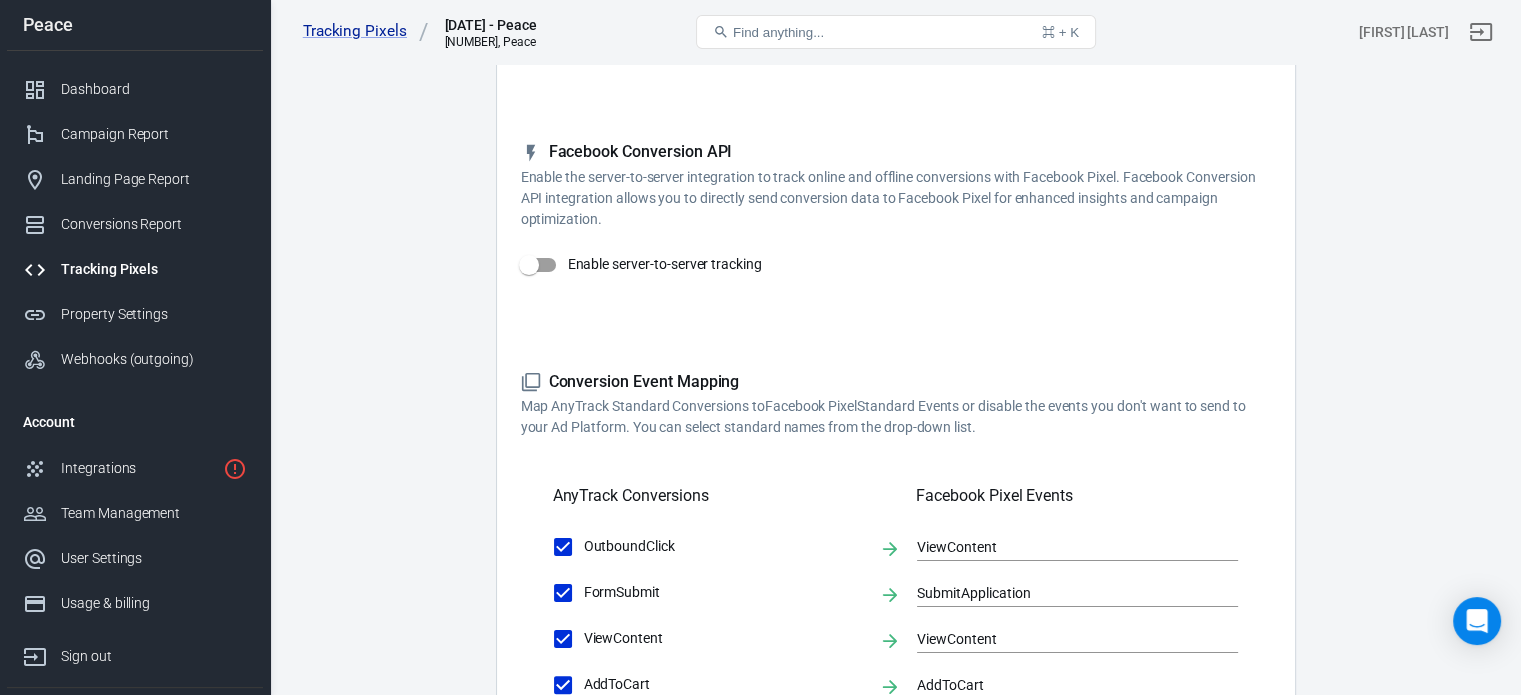 scroll, scrollTop: 308, scrollLeft: 0, axis: vertical 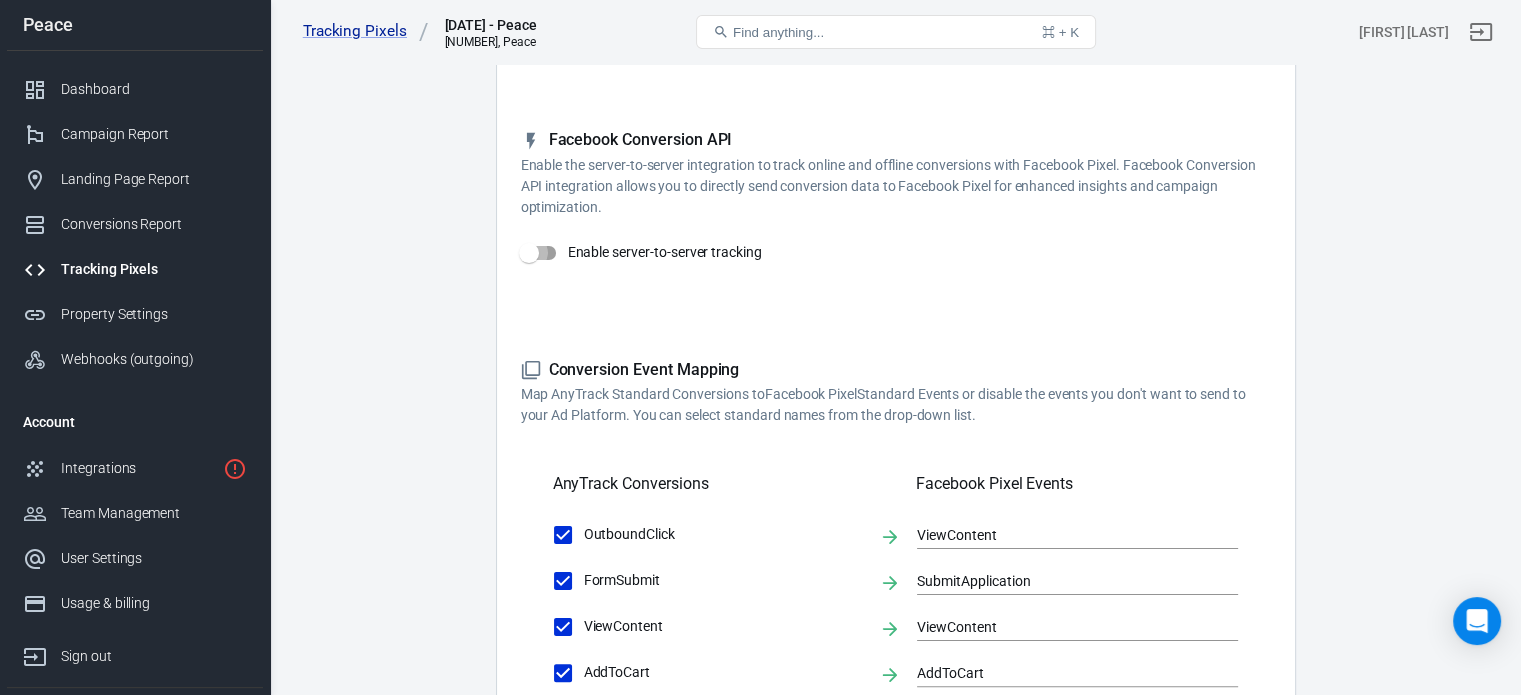 click on "Enable server-to-server tracking" at bounding box center [529, 253] 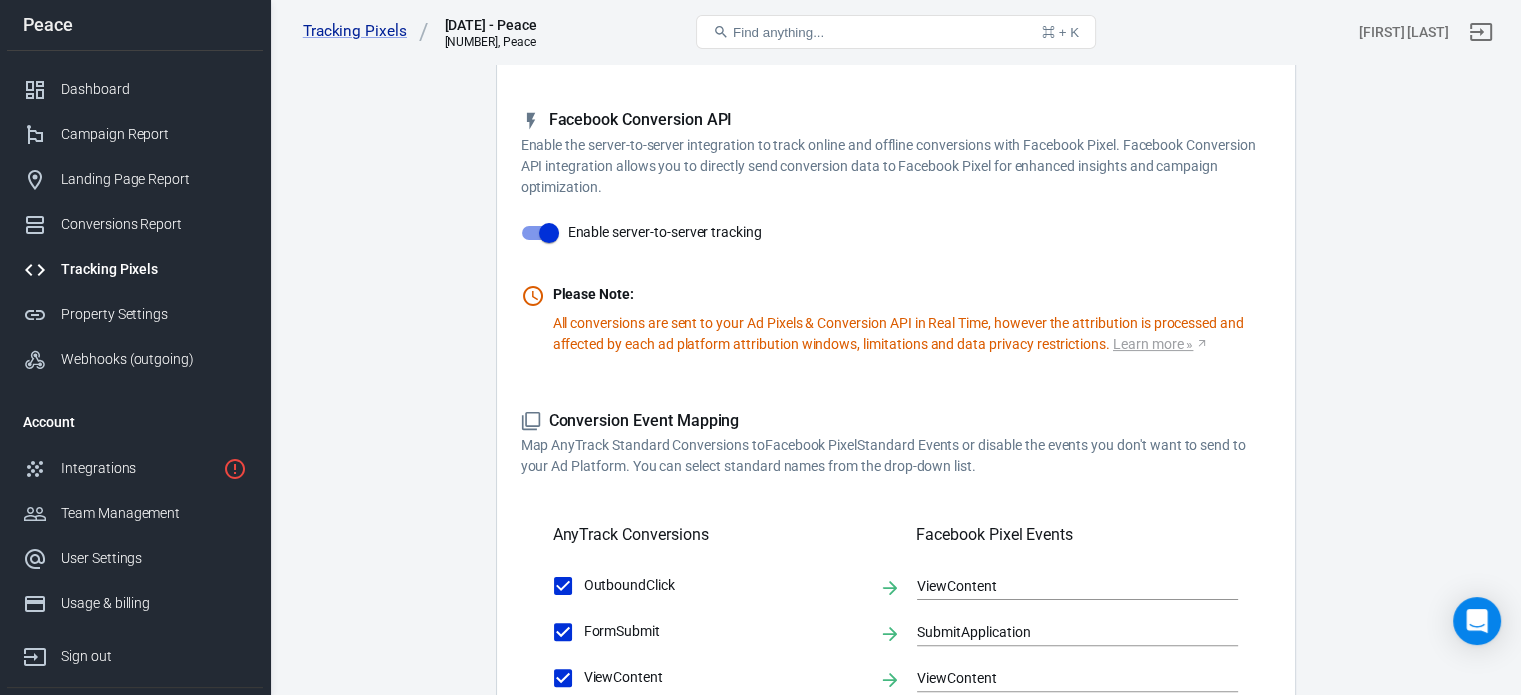 scroll, scrollTop: 0, scrollLeft: 0, axis: both 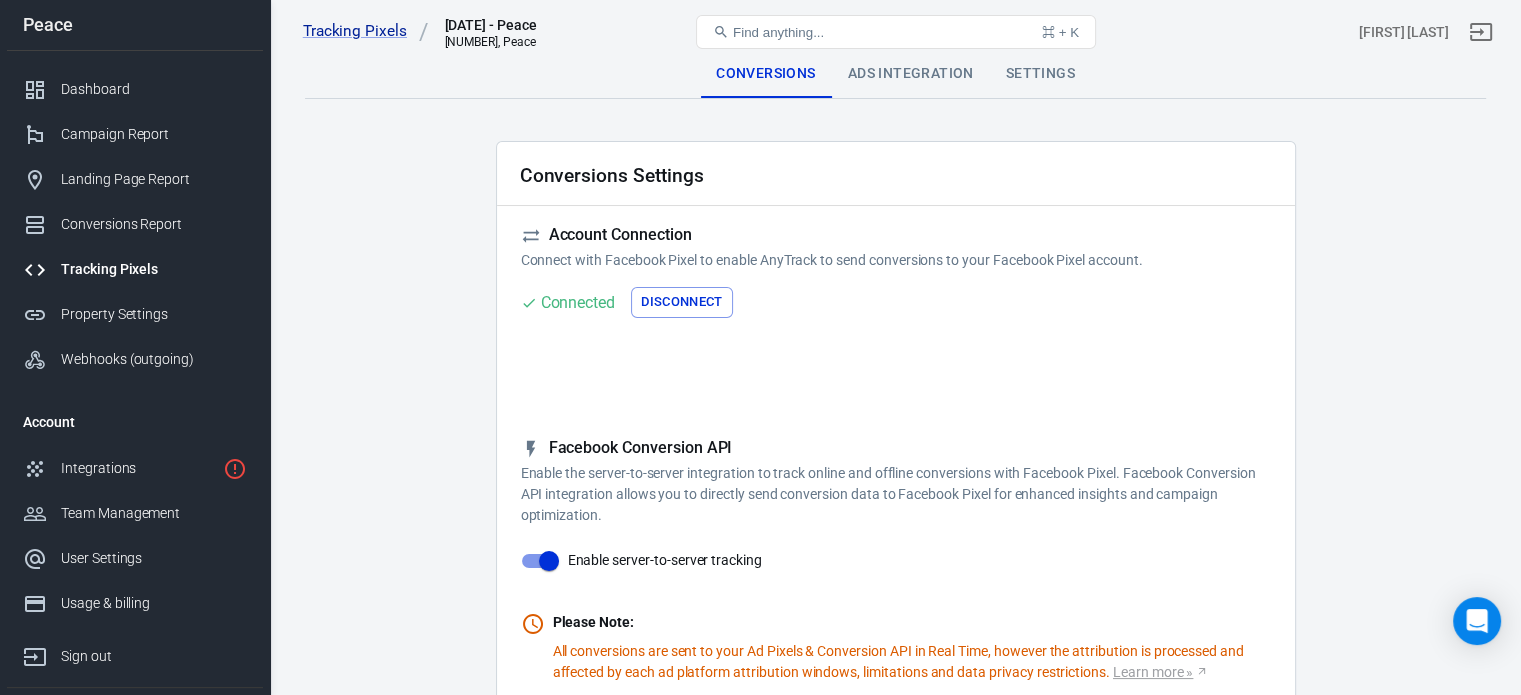 click on "[DATE] - Peace" at bounding box center (490, 25) 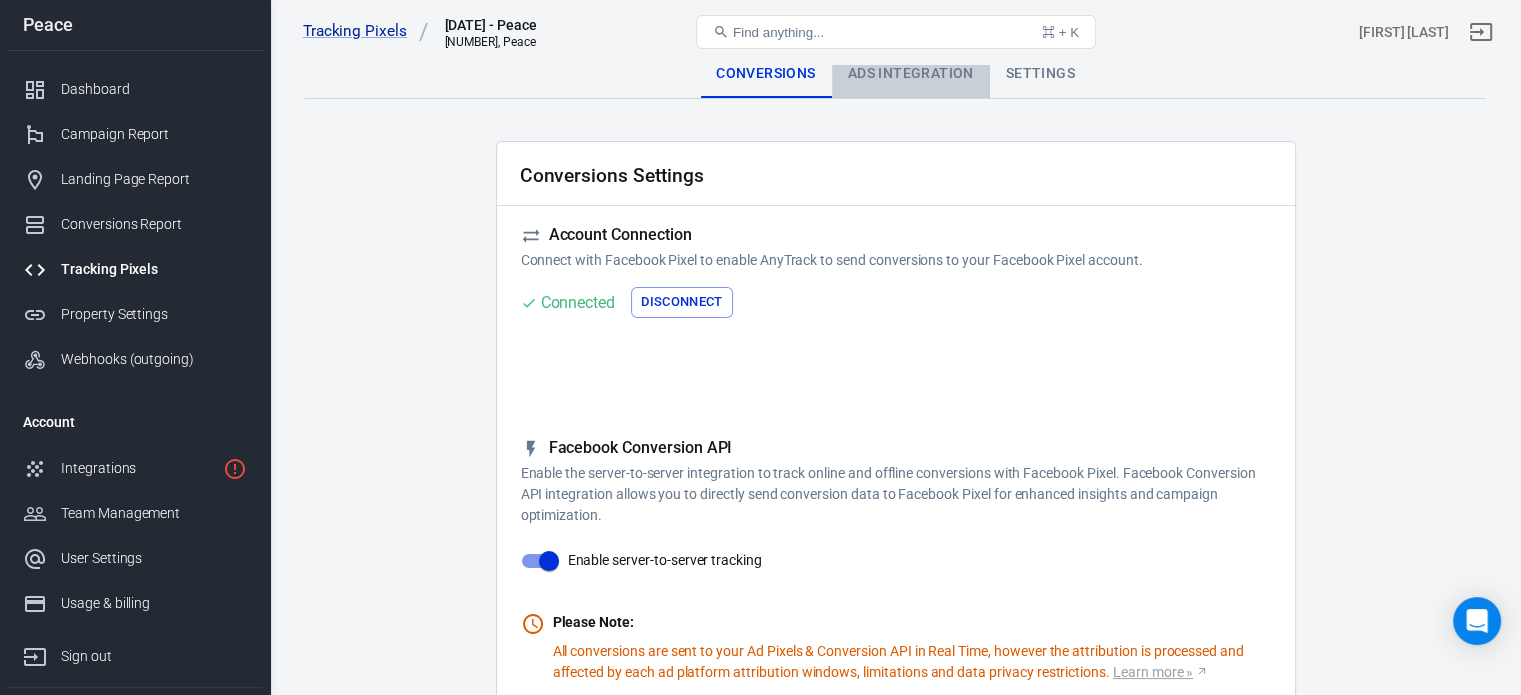 click on "Ads Integration" at bounding box center [911, 74] 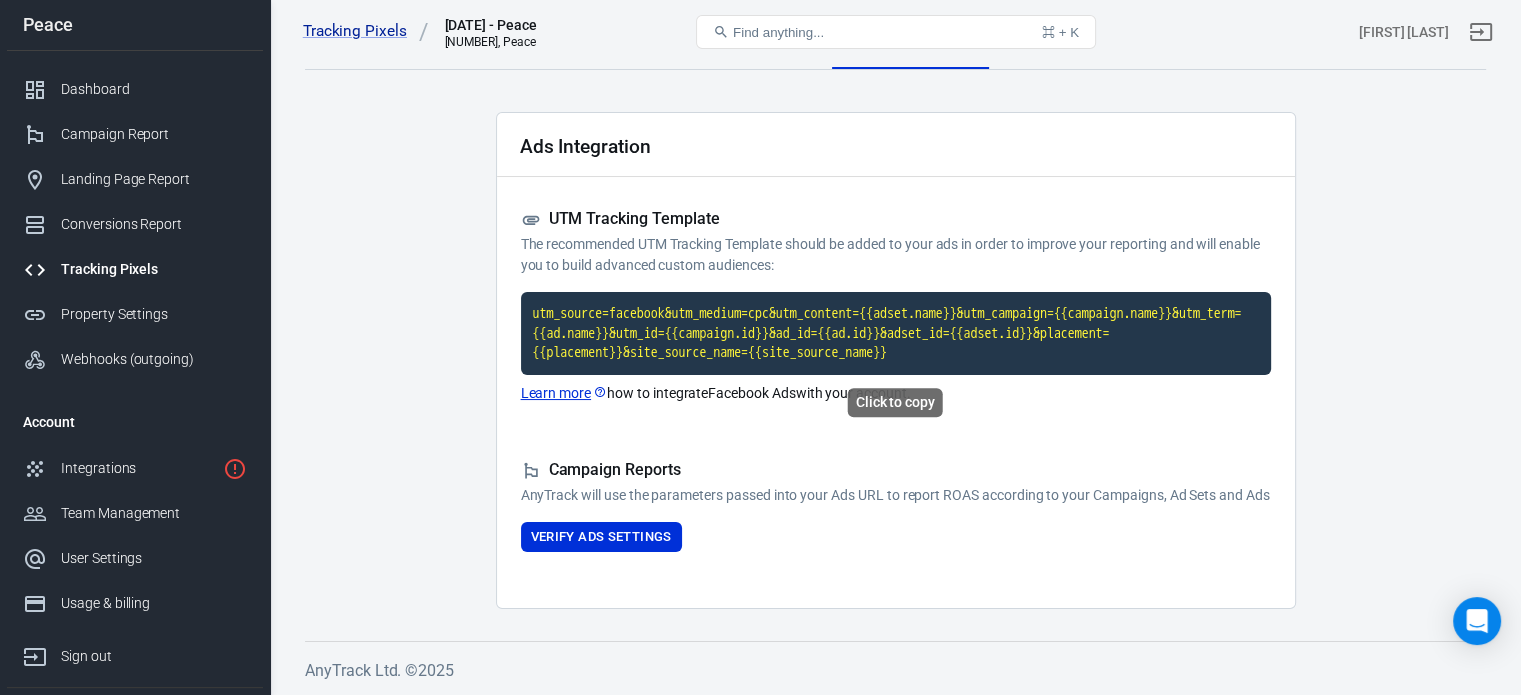 scroll, scrollTop: 0, scrollLeft: 0, axis: both 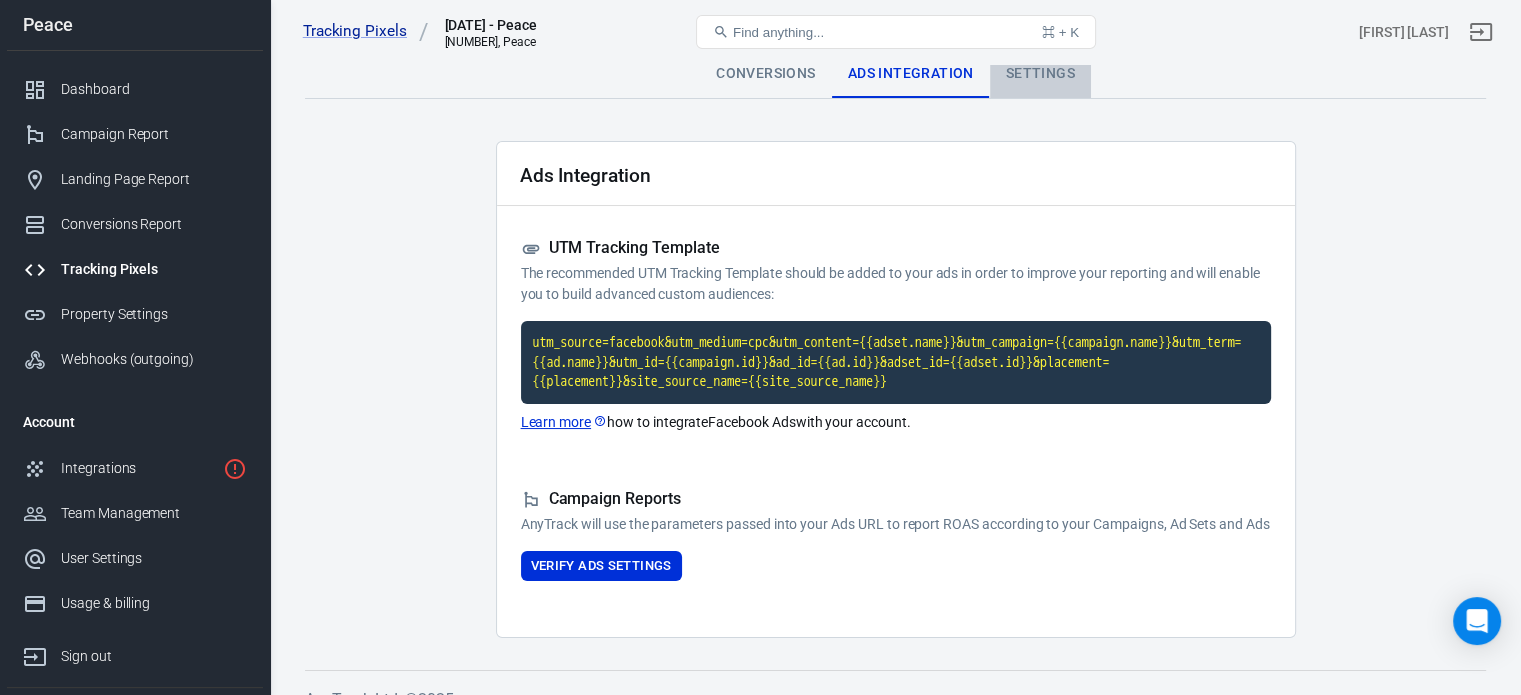 click on "Settings" at bounding box center (1040, 74) 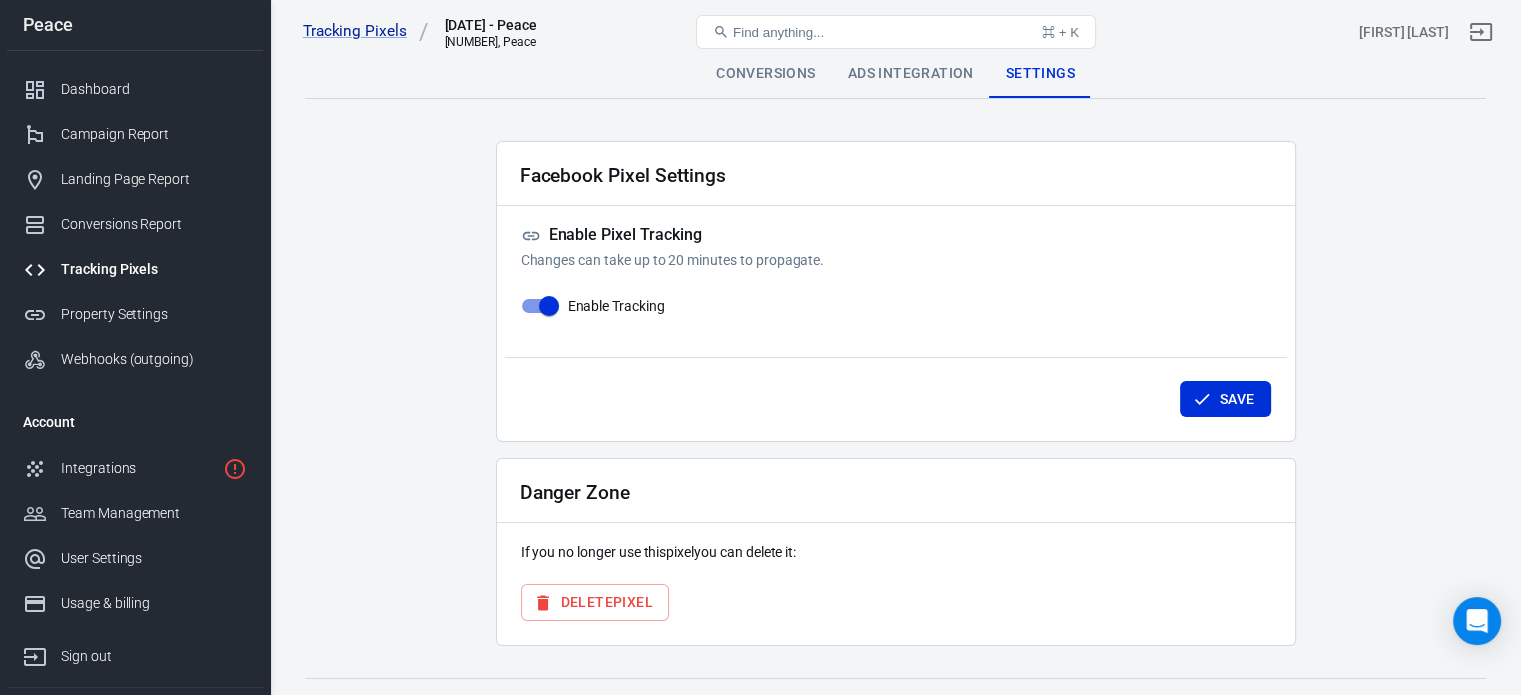 scroll, scrollTop: 35, scrollLeft: 0, axis: vertical 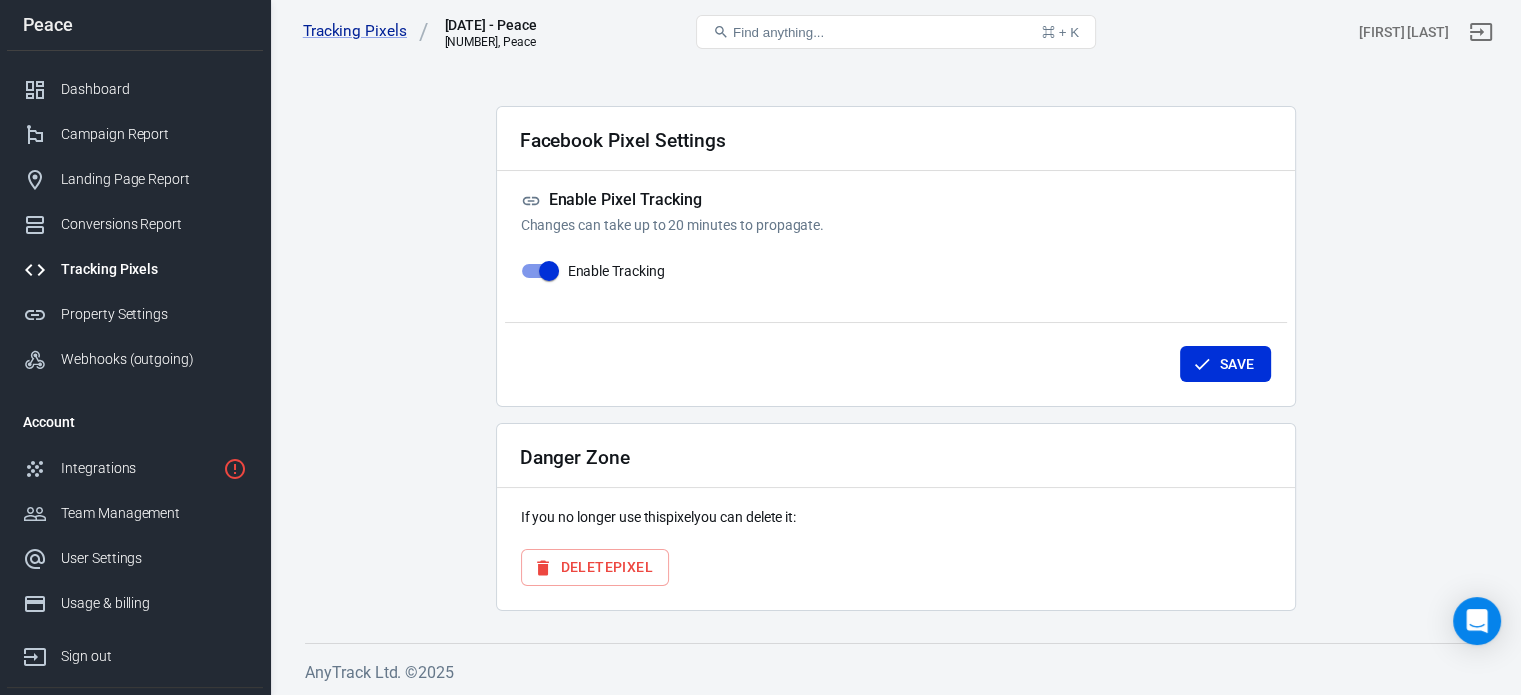 click on "Delete Pixel" at bounding box center (595, 567) 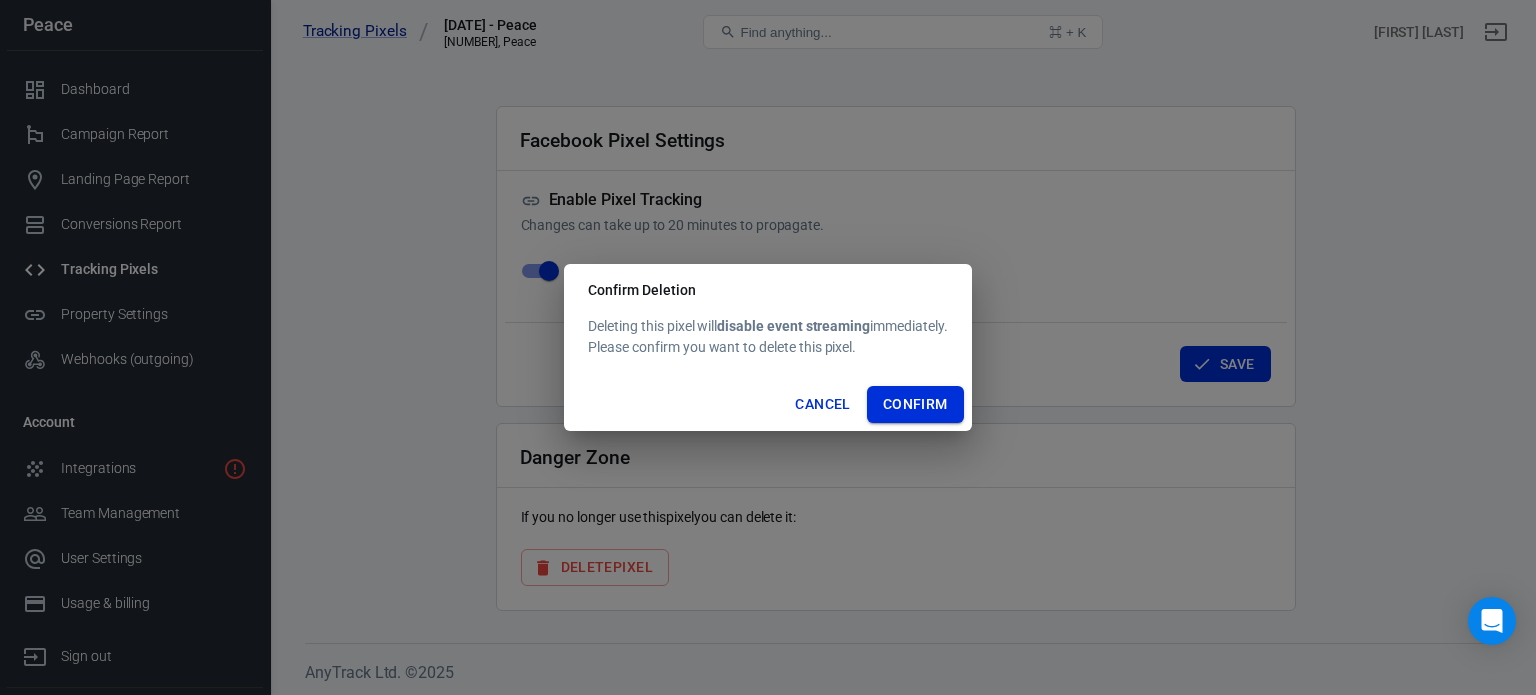 click on "Confirm" at bounding box center [915, 404] 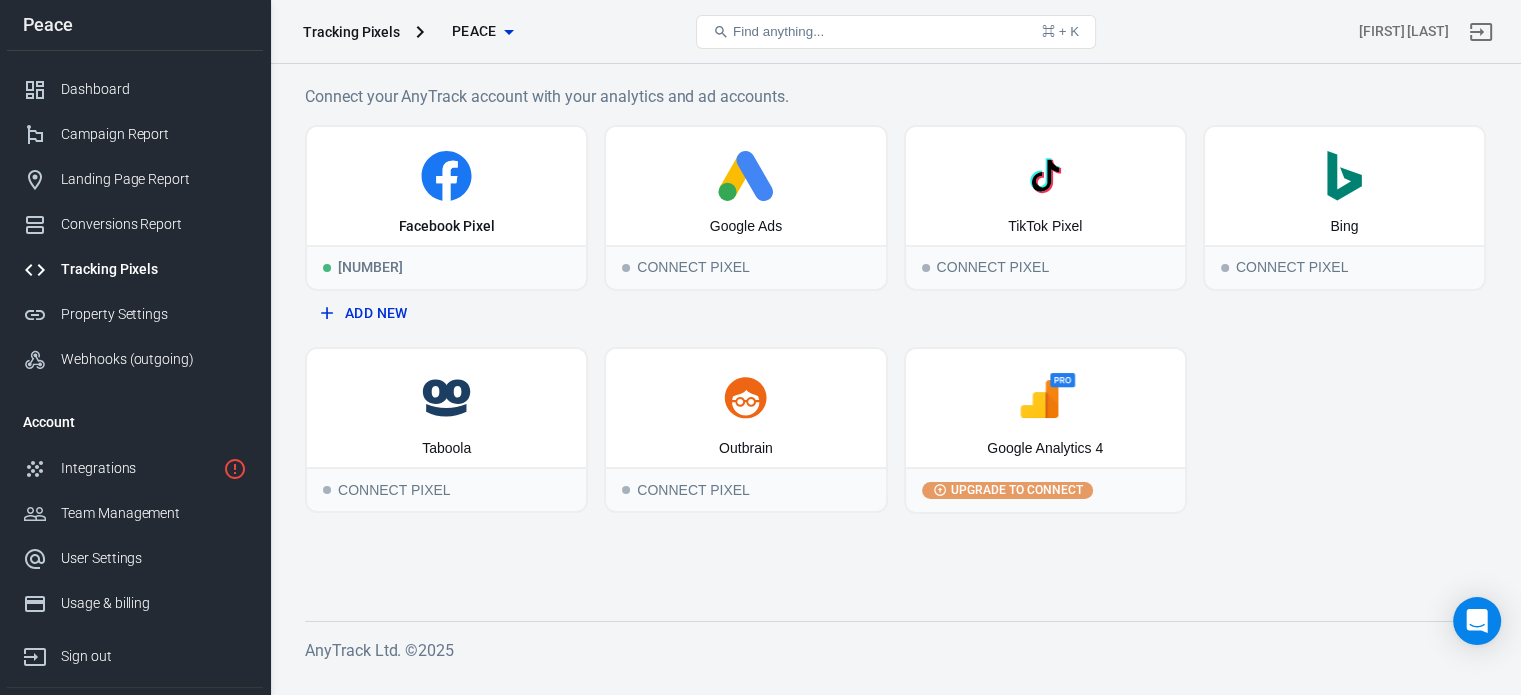 scroll, scrollTop: 0, scrollLeft: 0, axis: both 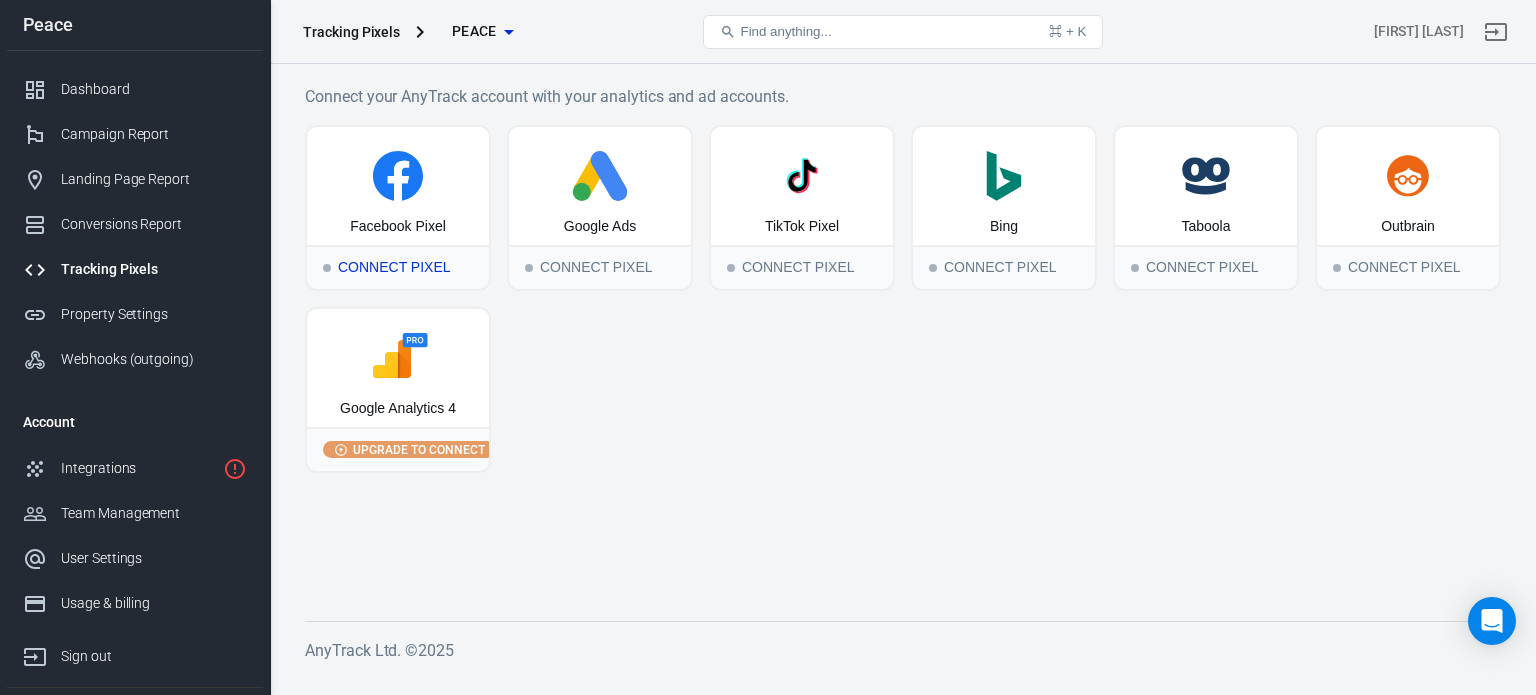 click on "Connect Pixel" at bounding box center [398, 267] 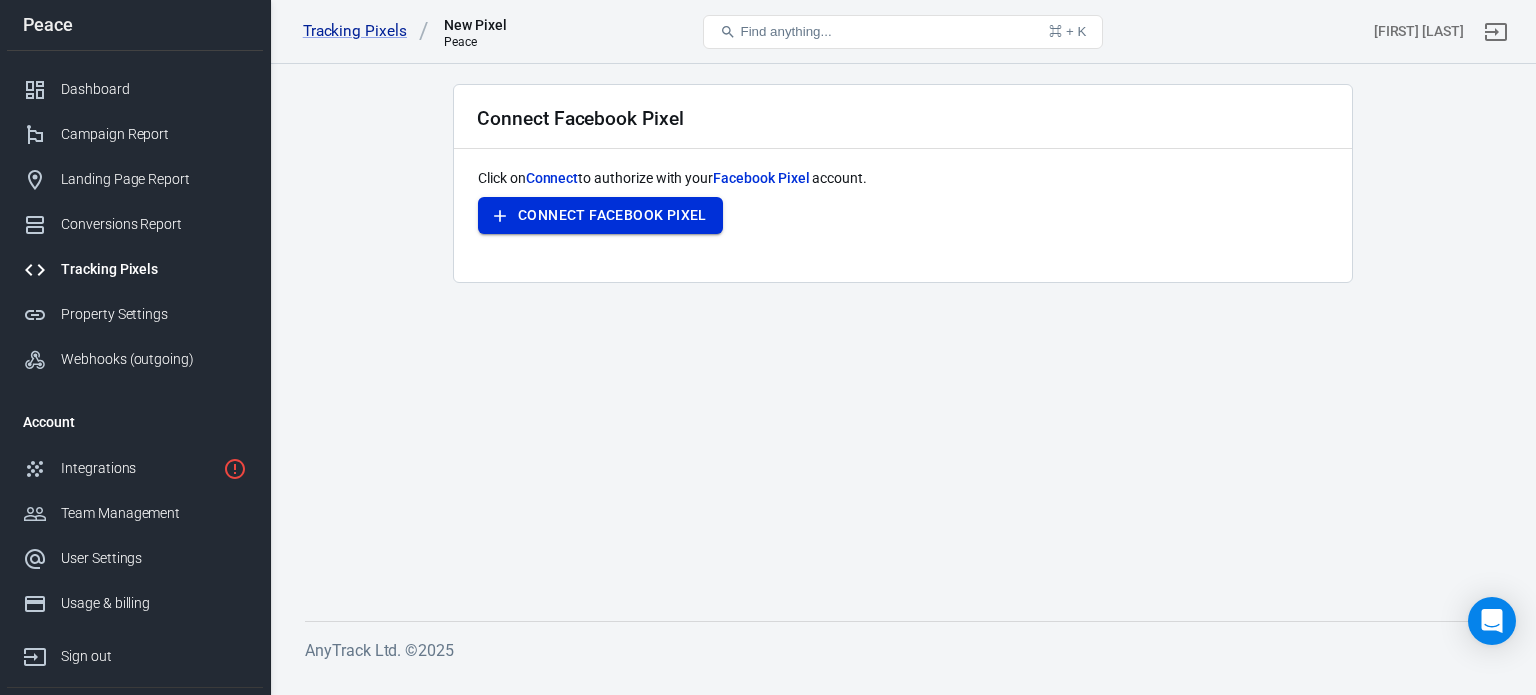 click on "Connect Facebook Pixel" at bounding box center [600, 215] 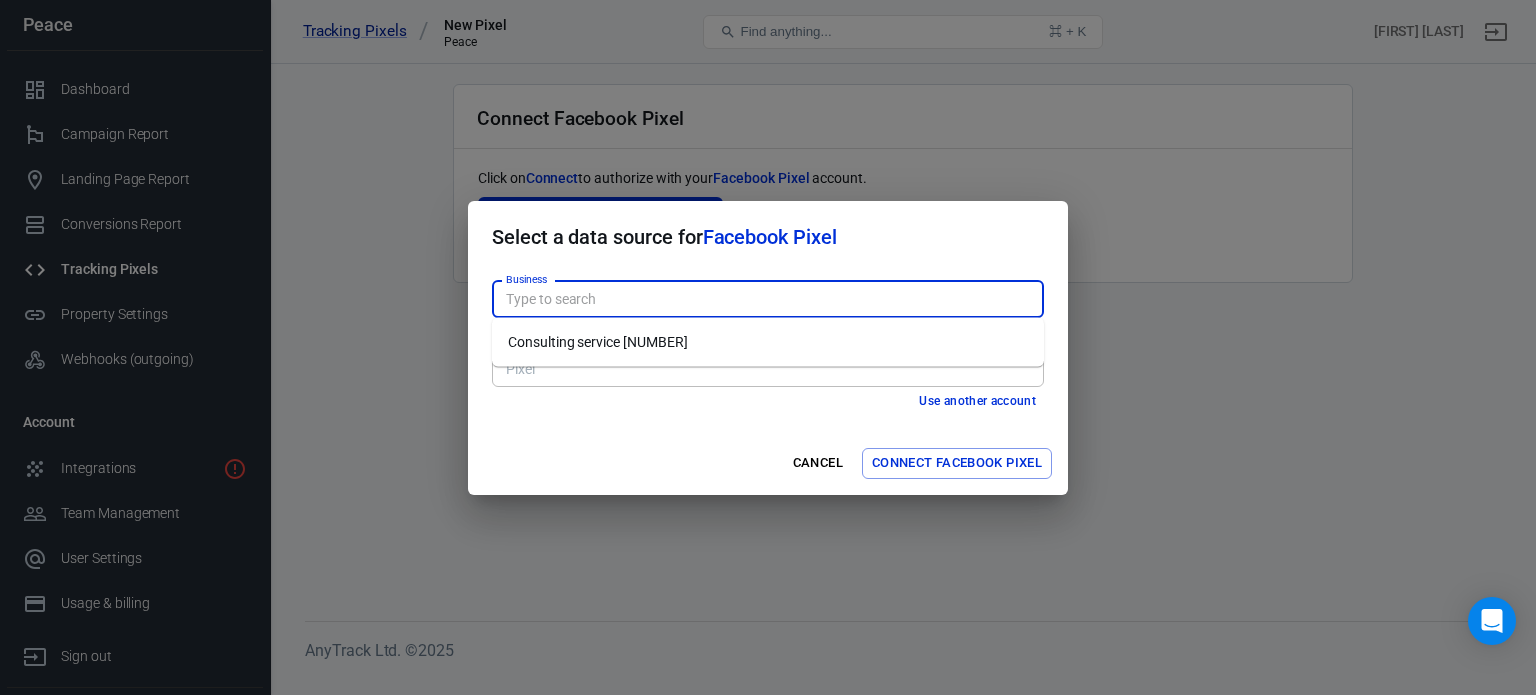 click on "Business" at bounding box center [766, 299] 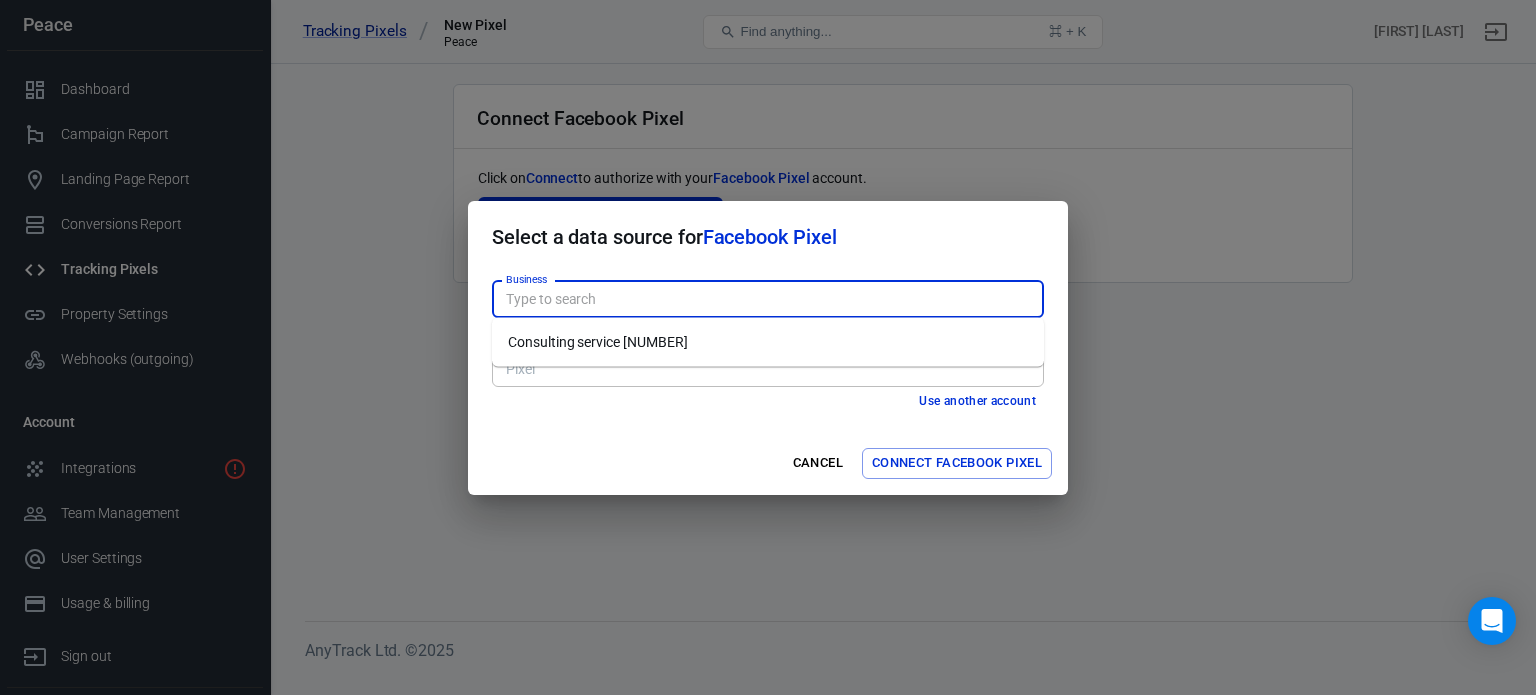 click on "Consulting service [NUMBER]" at bounding box center (768, 342) 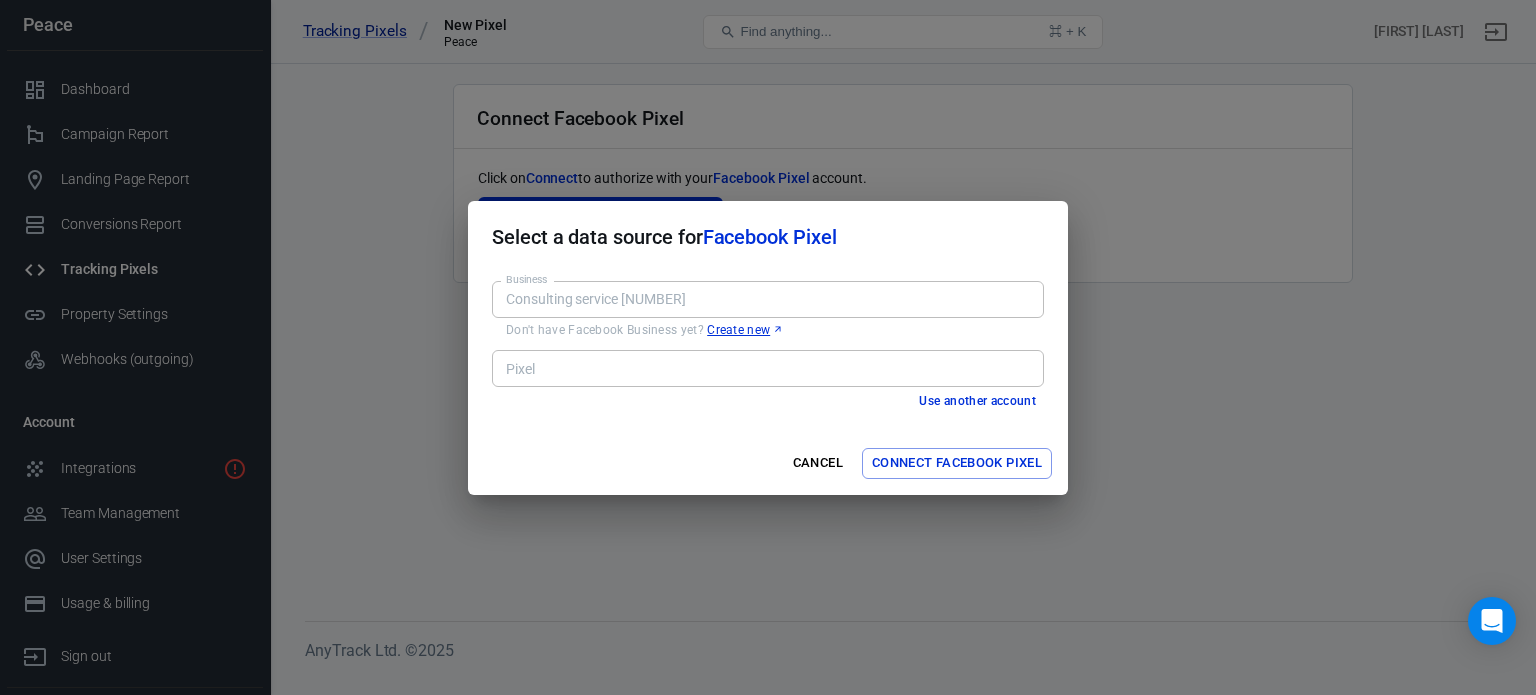 click on "Pixel" at bounding box center (768, 368) 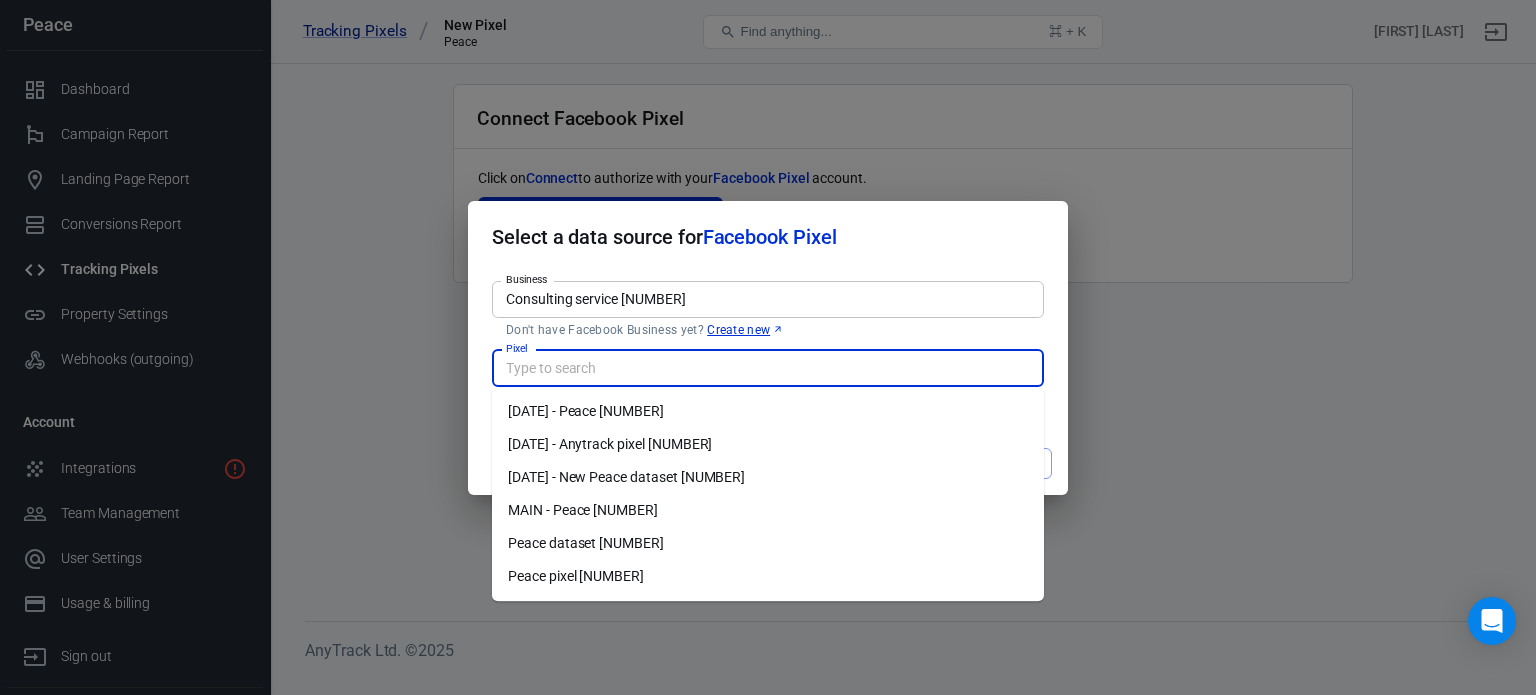 click on "Pixel" at bounding box center [766, 368] 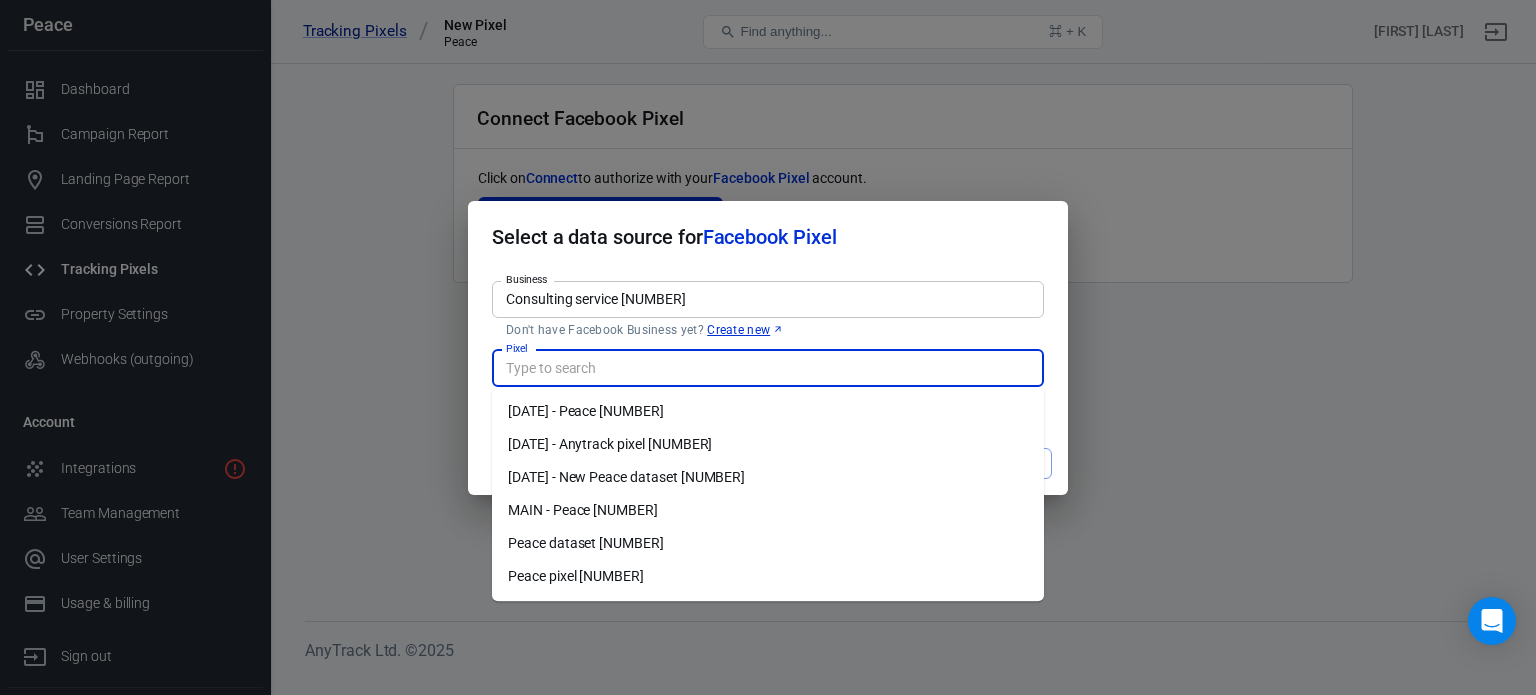 click on "[DATE] - Anytrack pixel [NUMBER]" at bounding box center [768, 444] 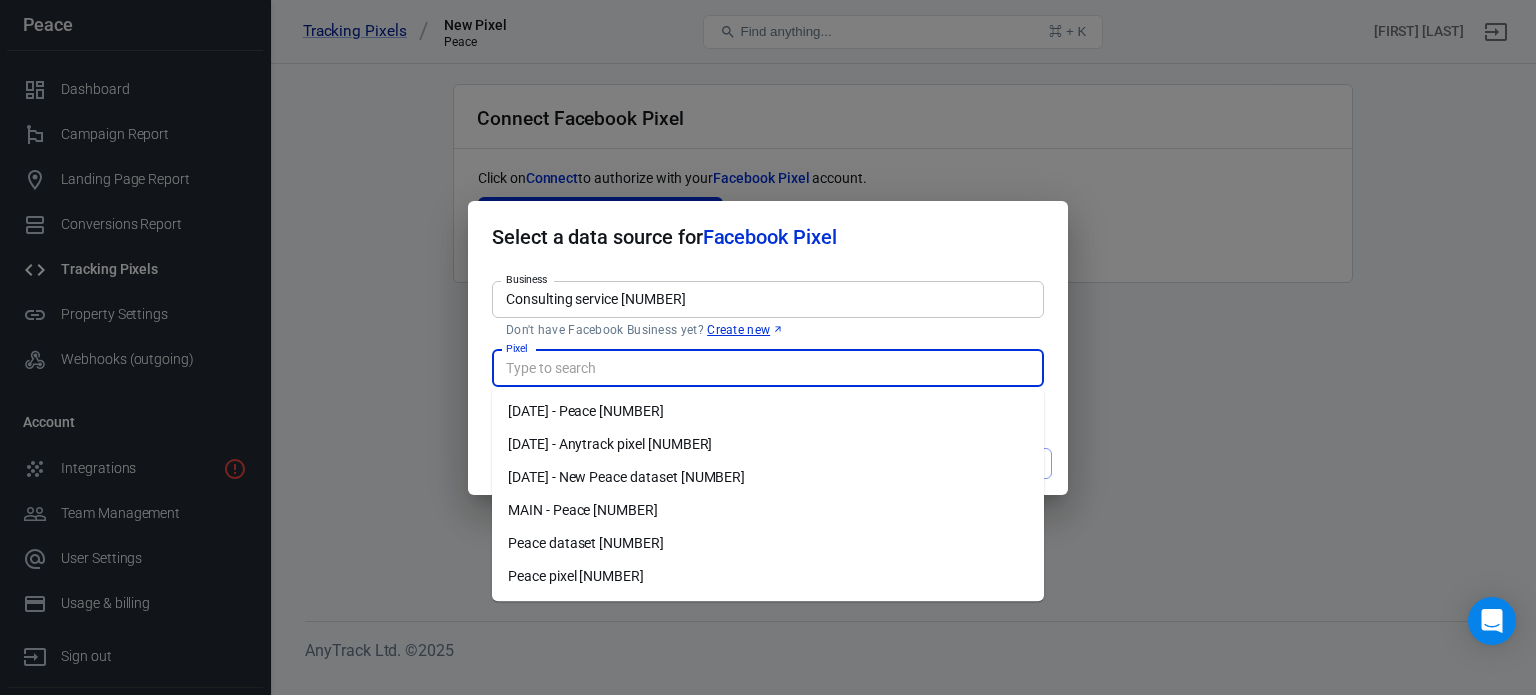 type on "[DATE] - Anytrack pixel [NUMBER]" 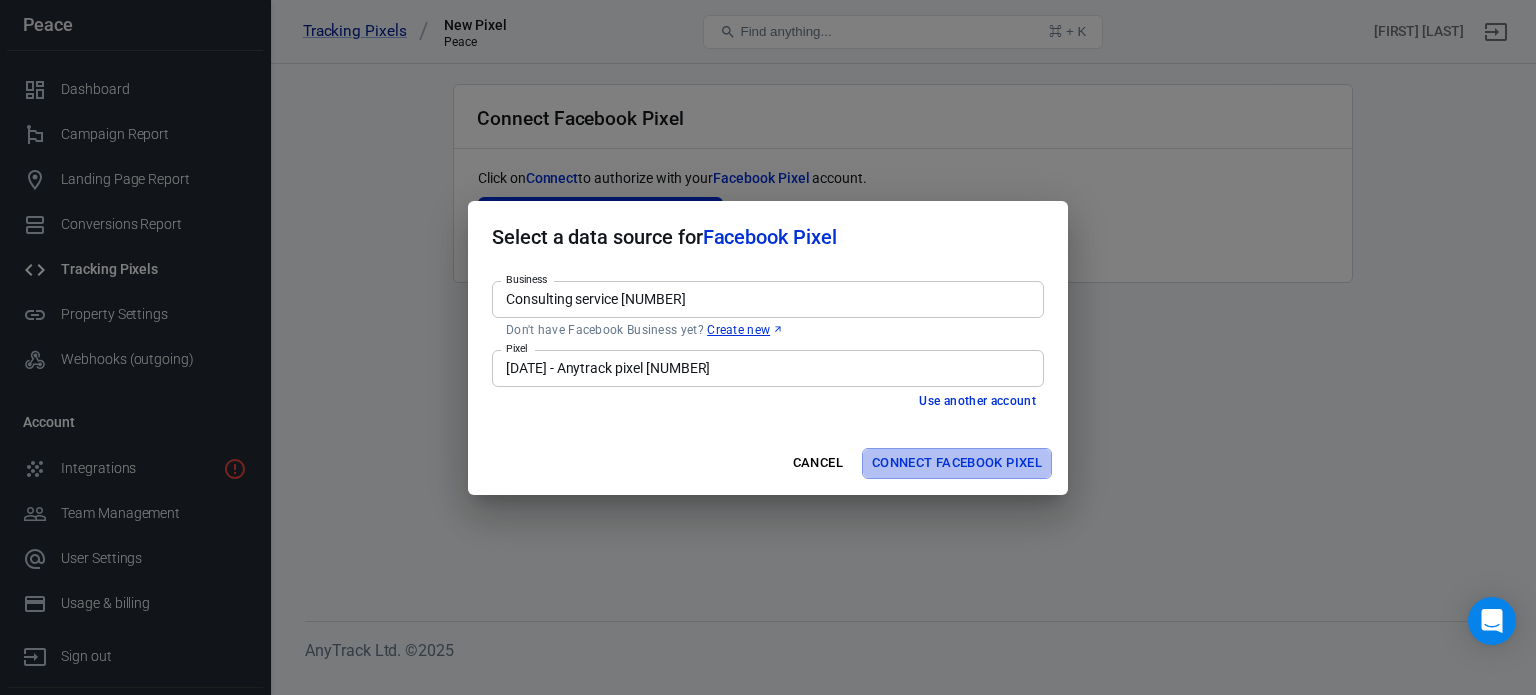 click on "Connect Facebook Pixel" at bounding box center [957, 463] 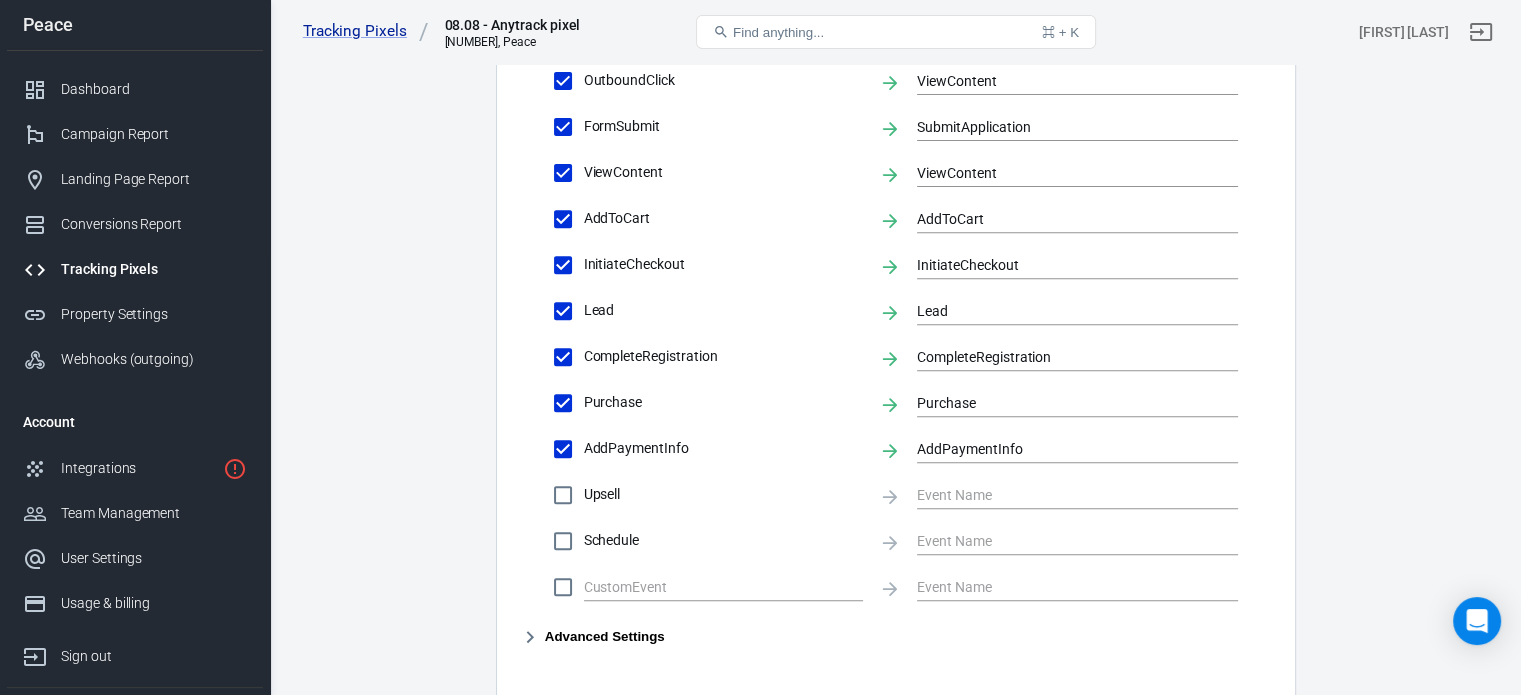 scroll, scrollTop: 794, scrollLeft: 0, axis: vertical 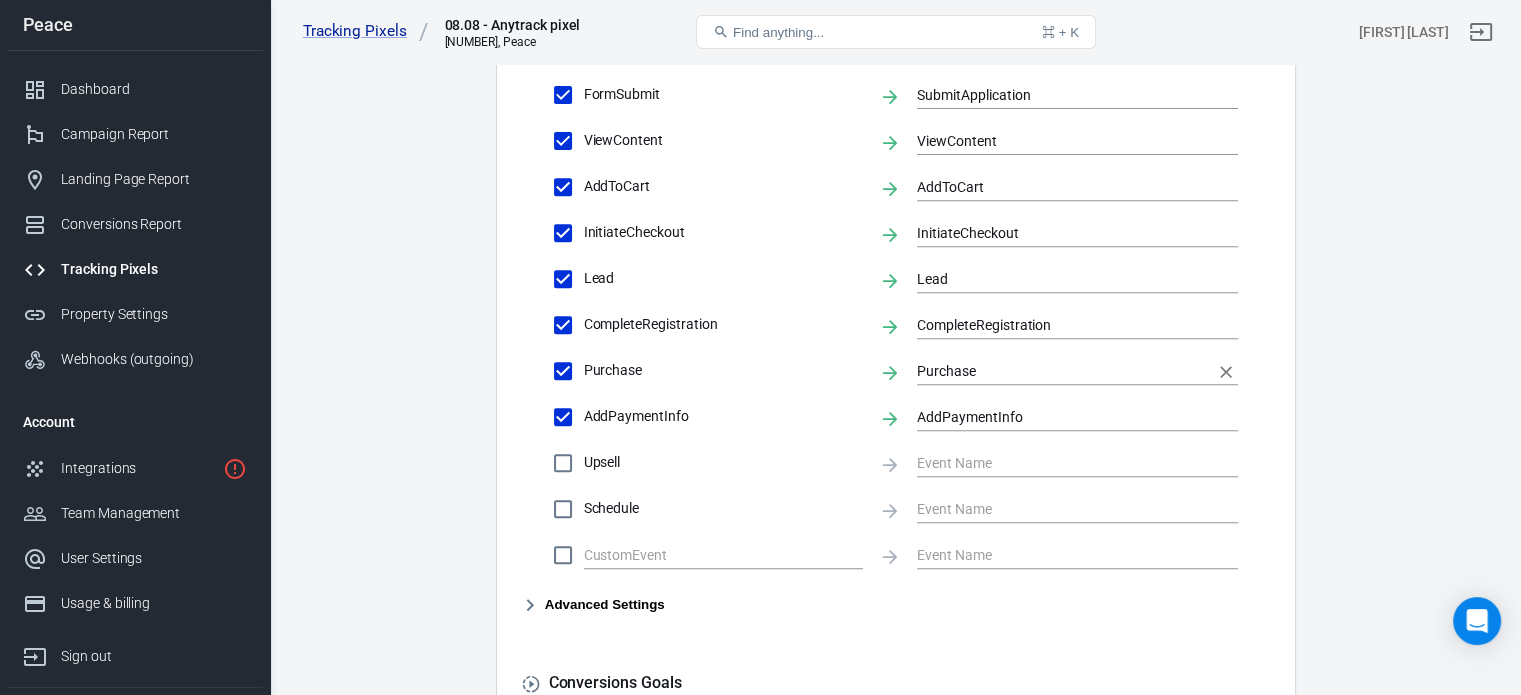 click on "Purchase" at bounding box center [1062, 370] 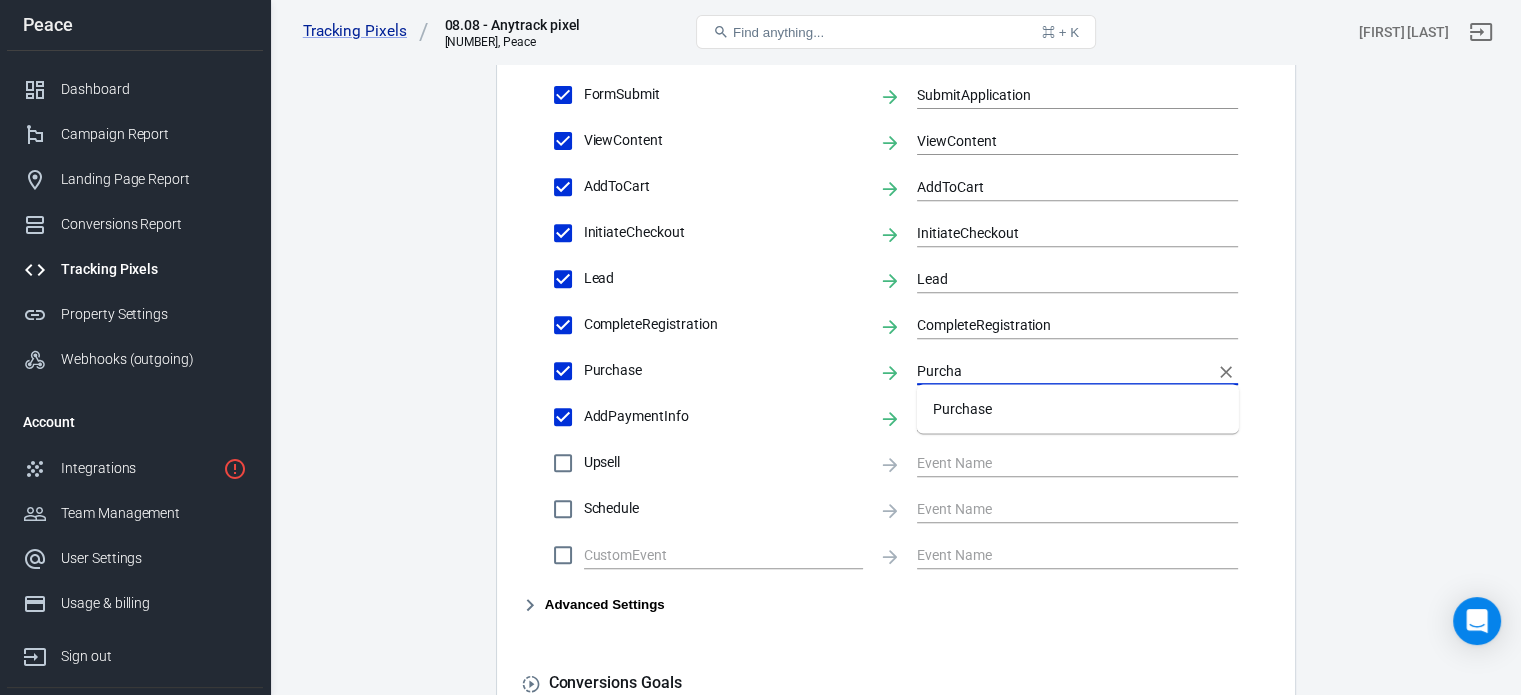 scroll, scrollTop: 0, scrollLeft: 0, axis: both 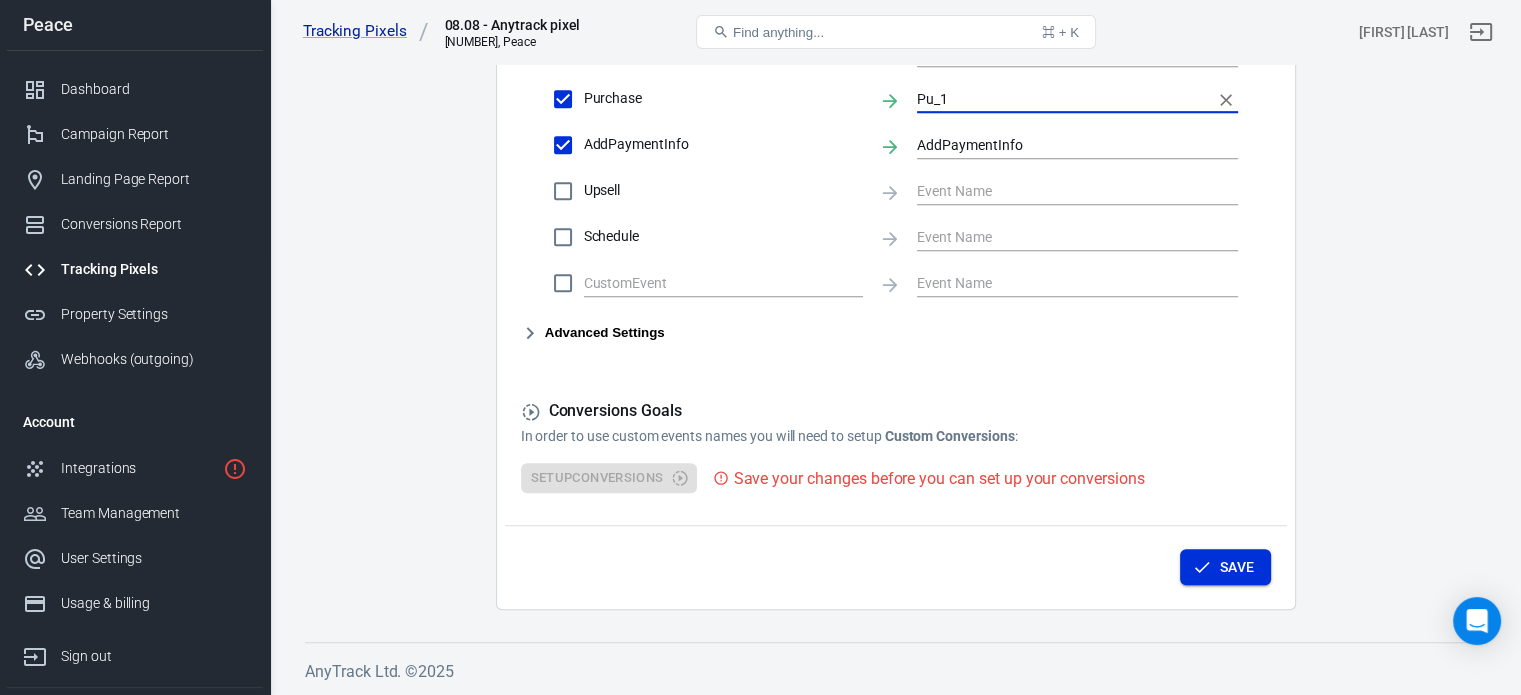 type on "Pu_1" 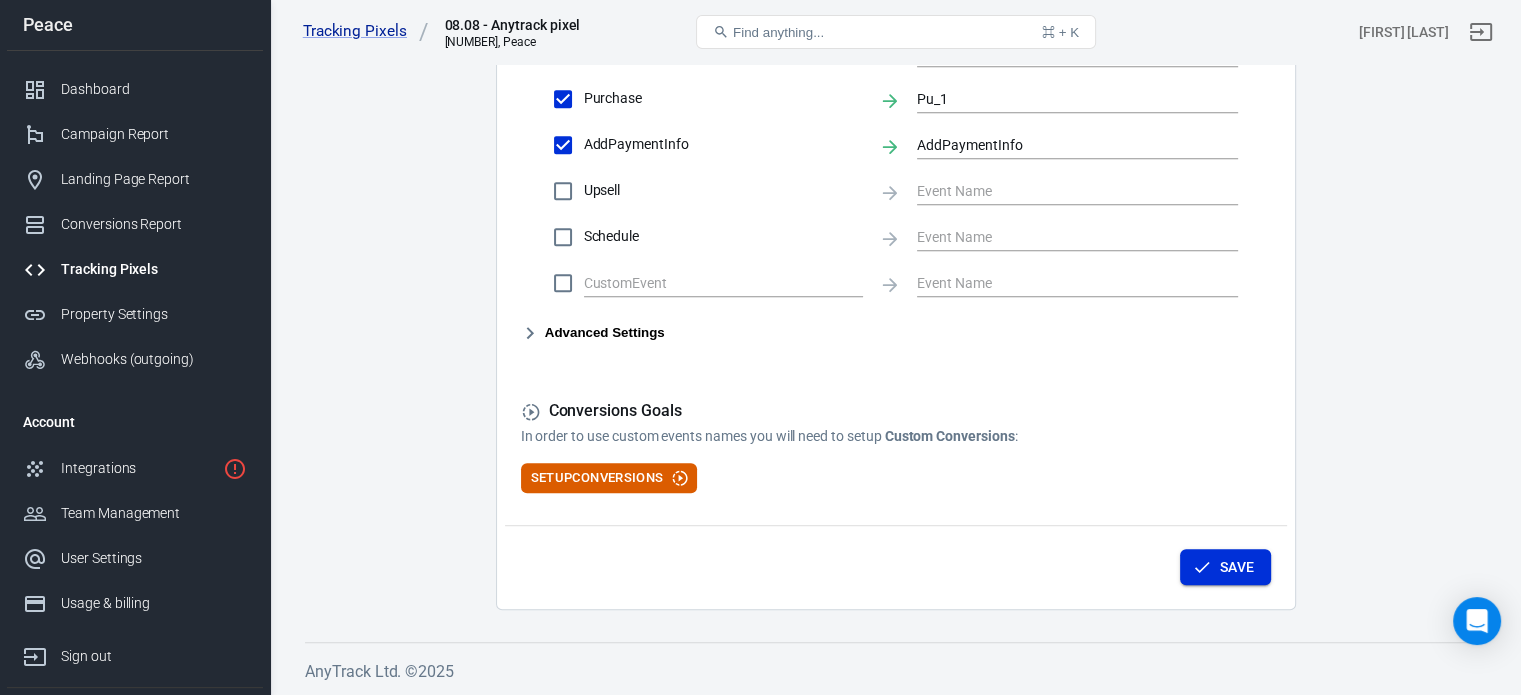 click on "Save" at bounding box center [1225, 567] 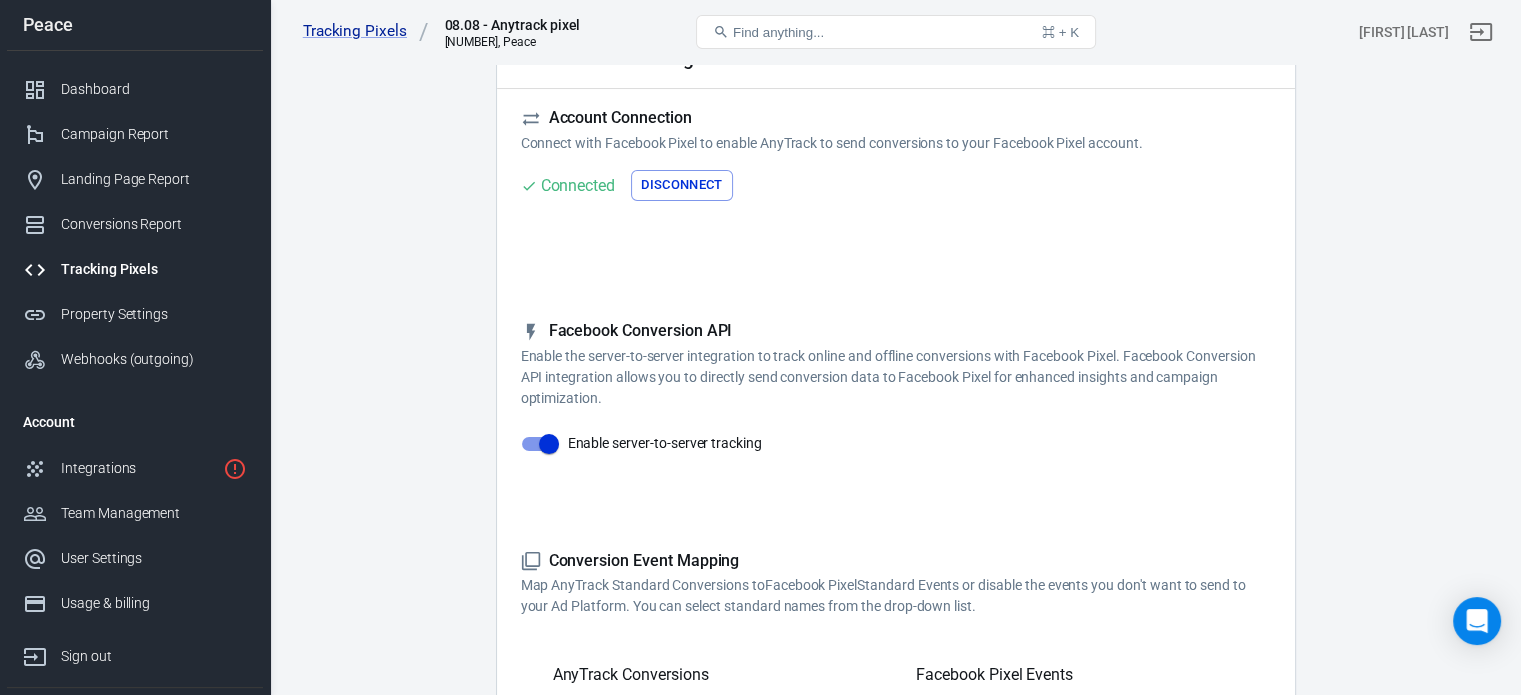 scroll, scrollTop: 0, scrollLeft: 0, axis: both 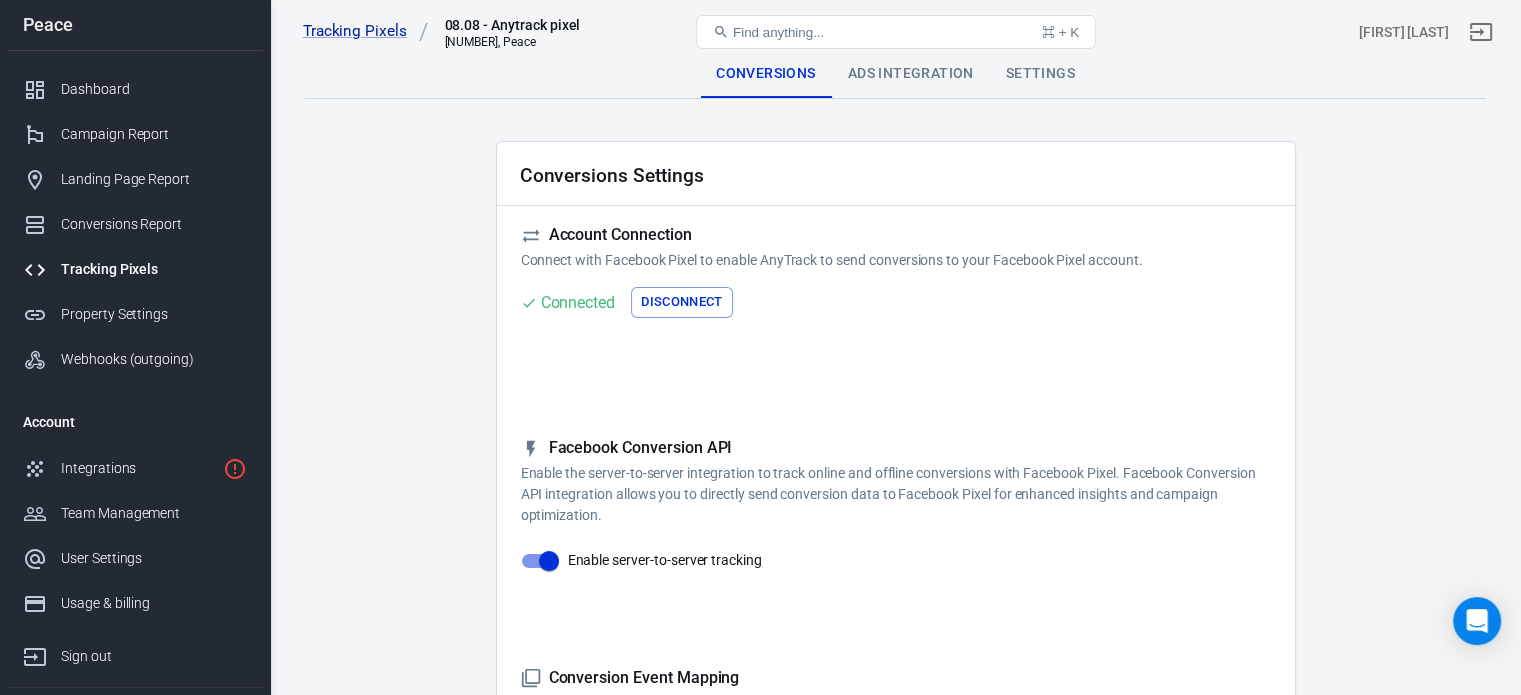 click on "Find anything... ⌘ + K" at bounding box center [896, 32] 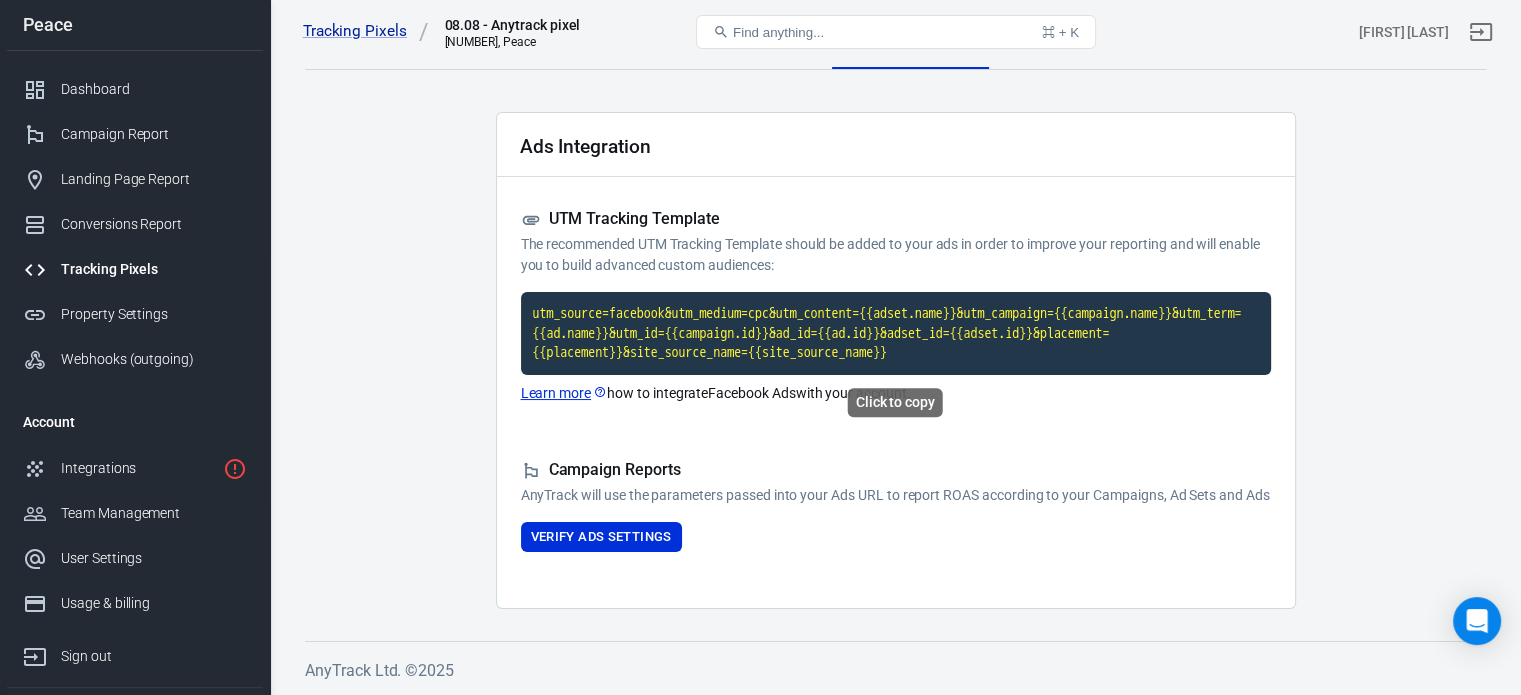 scroll, scrollTop: 0, scrollLeft: 0, axis: both 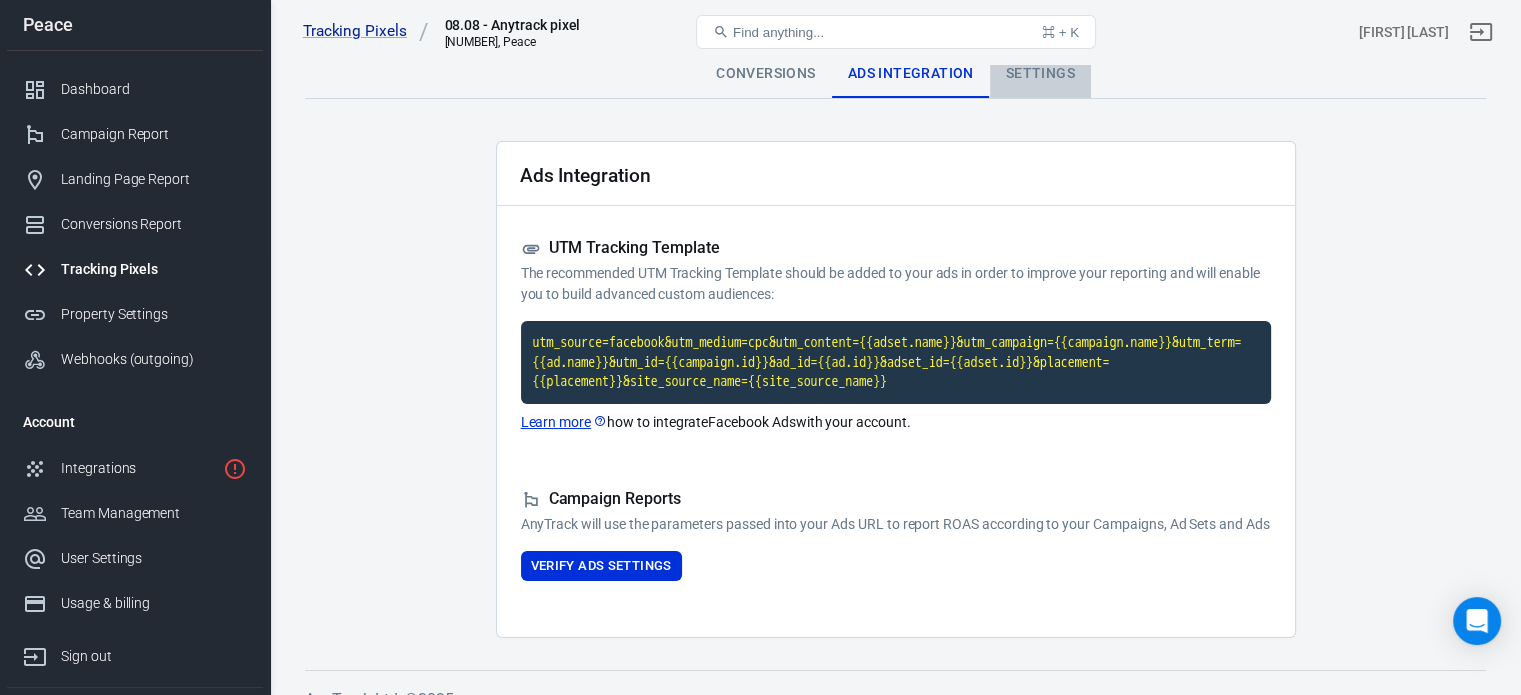 click on "Settings" at bounding box center [1040, 74] 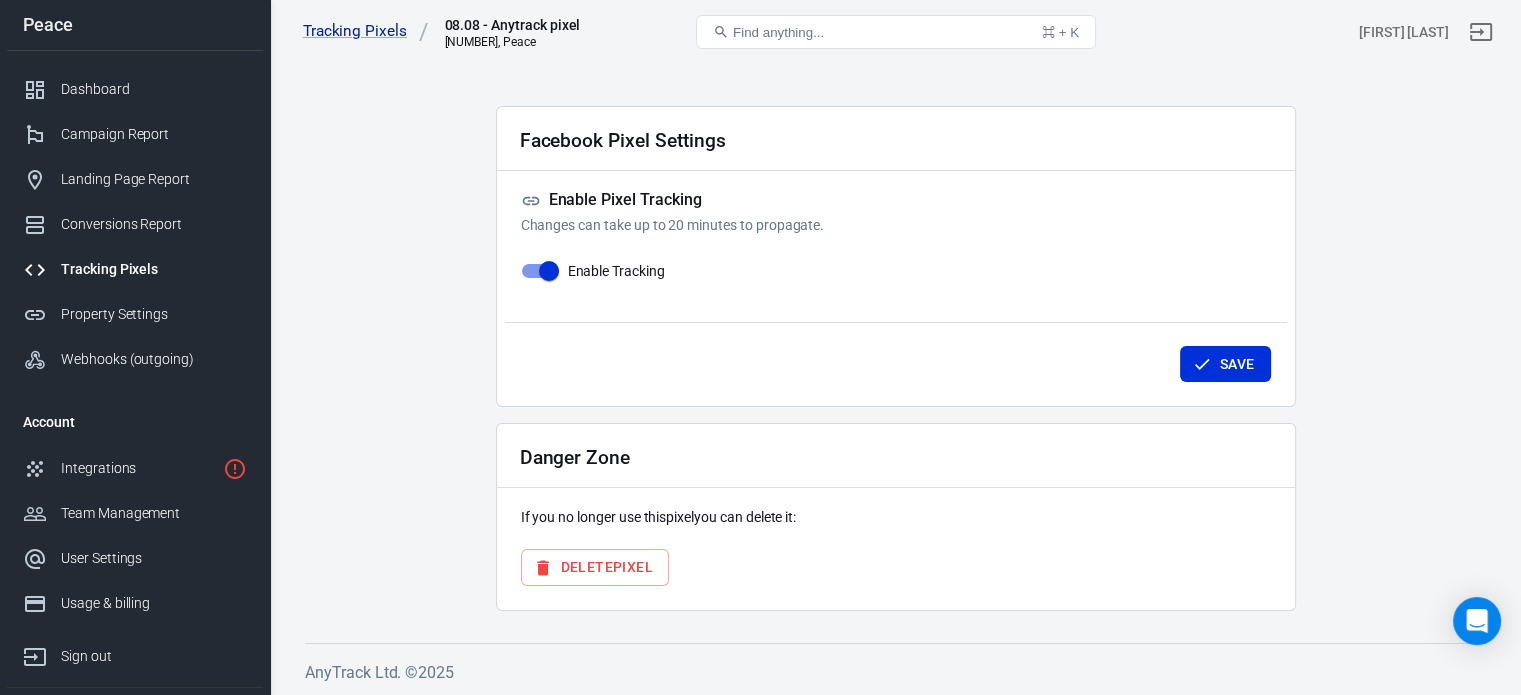 scroll, scrollTop: 0, scrollLeft: 0, axis: both 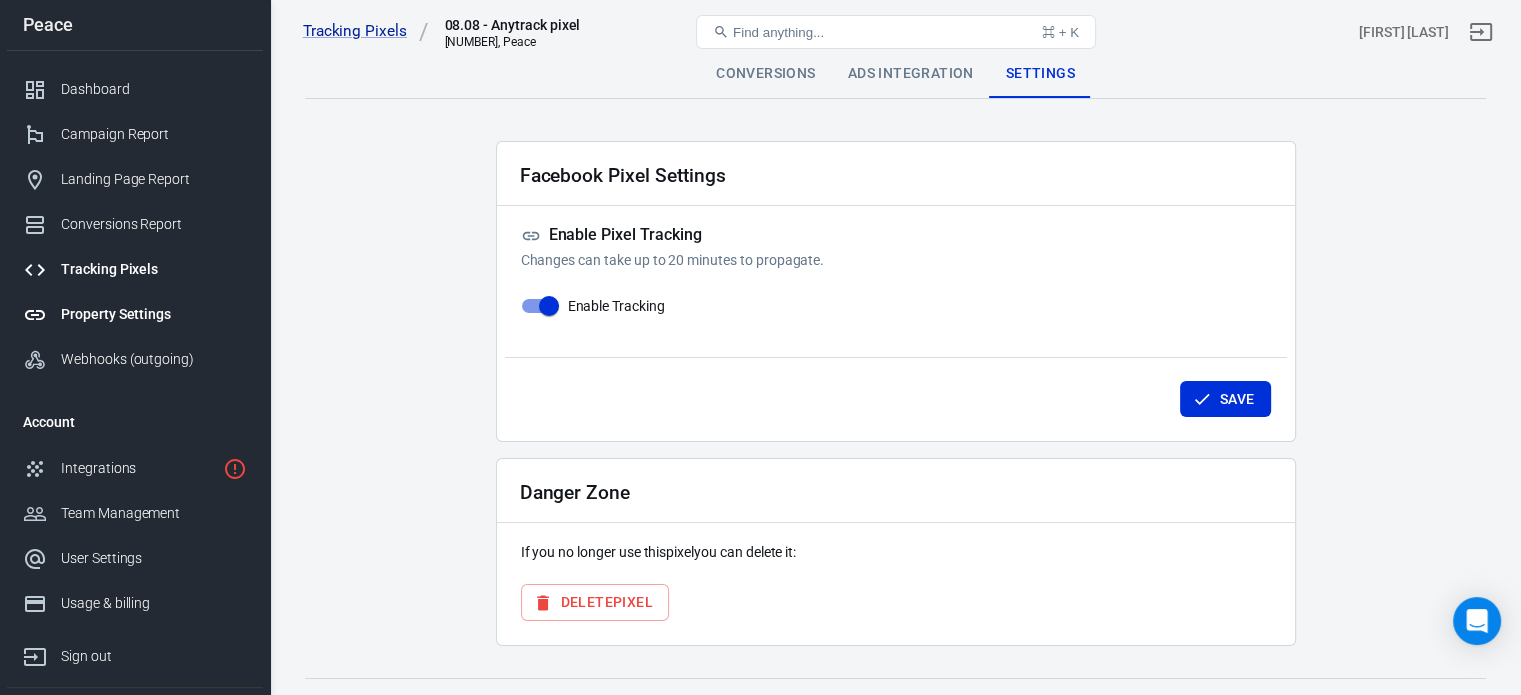 click on "Property Settings" at bounding box center (154, 314) 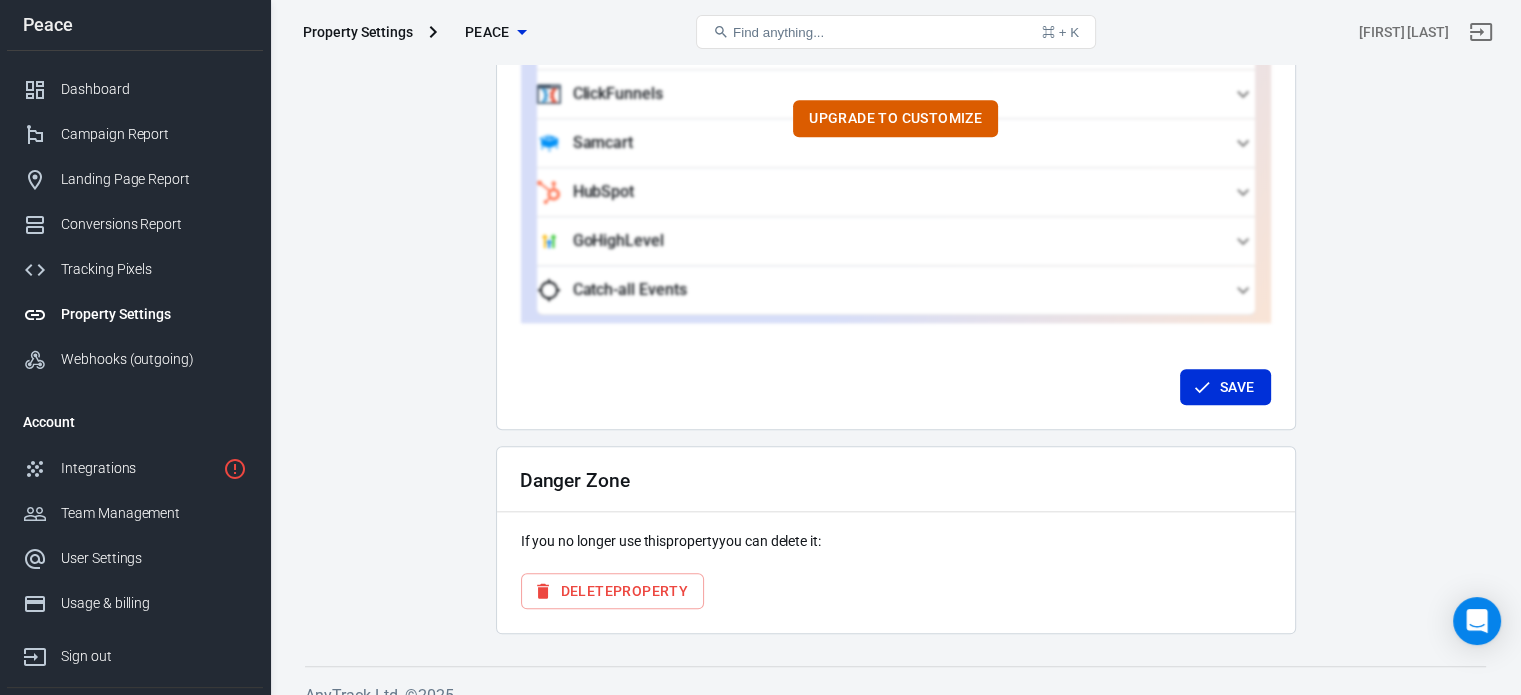 scroll, scrollTop: 2016, scrollLeft: 0, axis: vertical 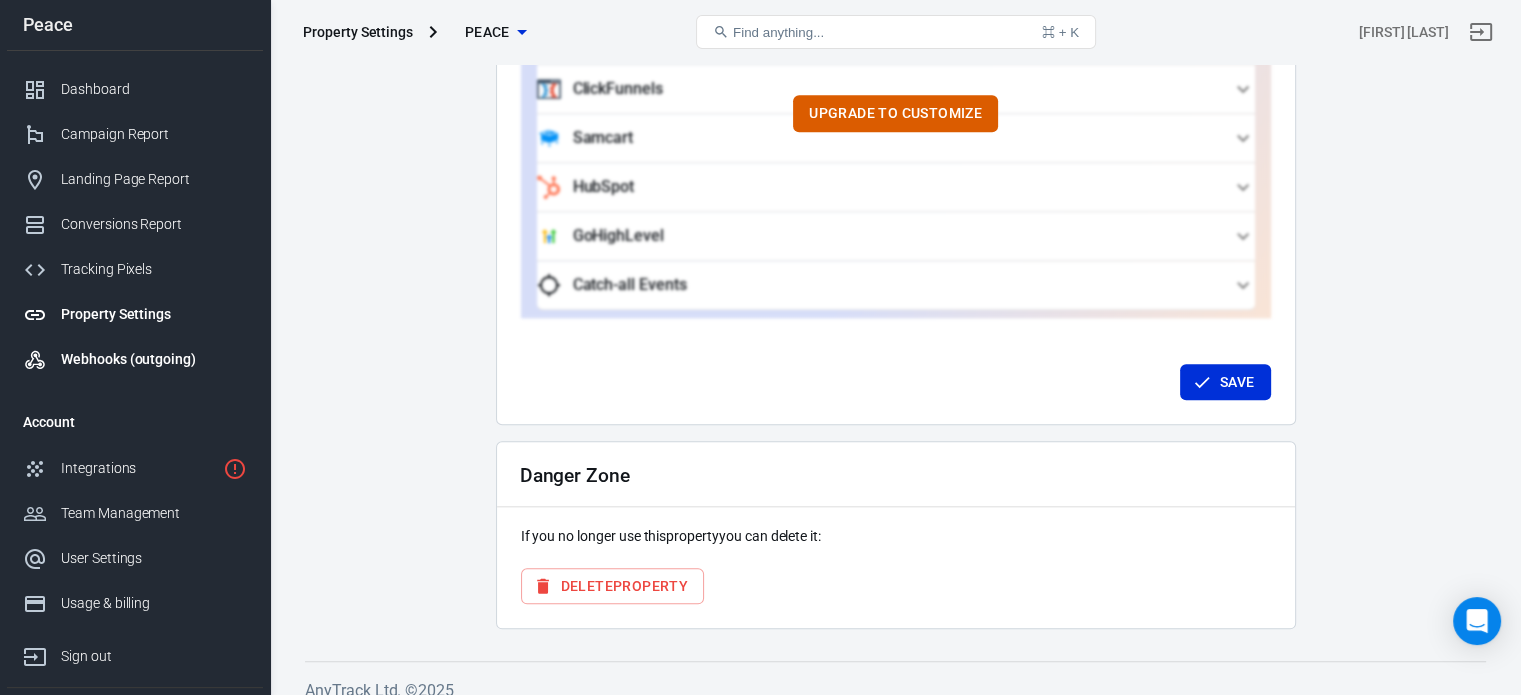 click on "Webhooks (outgoing)" at bounding box center (154, 359) 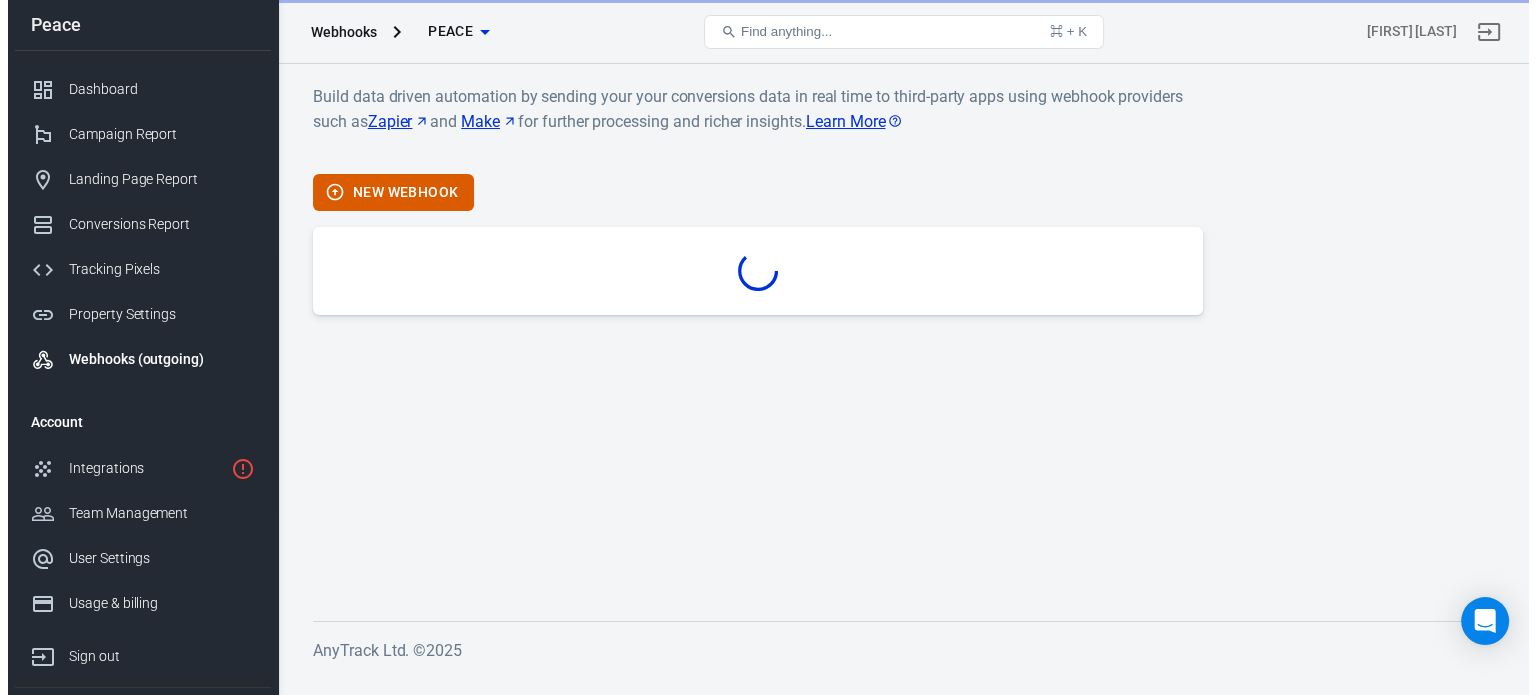 scroll, scrollTop: 0, scrollLeft: 0, axis: both 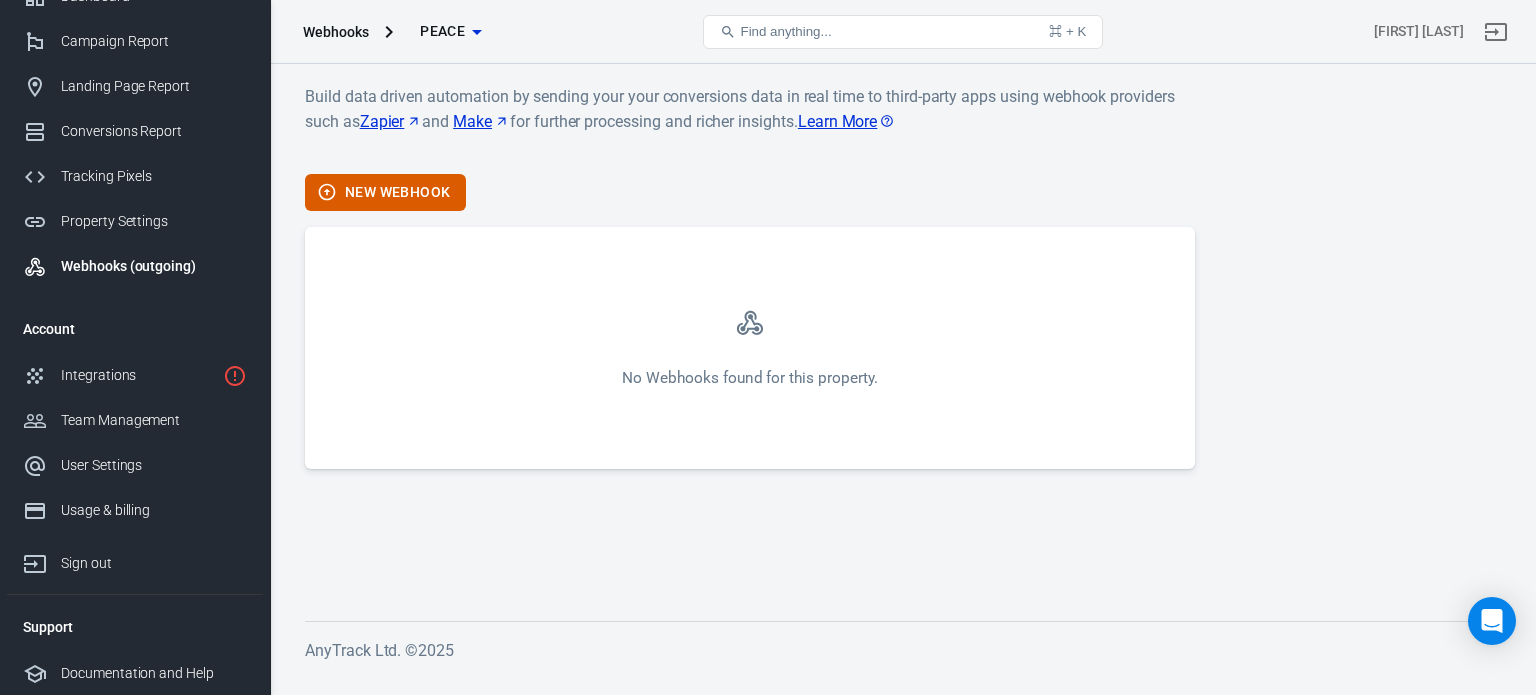 click on "Build data driven automation by sending your your conversions data in real time to third-party apps using webhook providers such as  Zapier    and   Make    for further processing and richer insights.  Learn More" at bounding box center [750, 121] 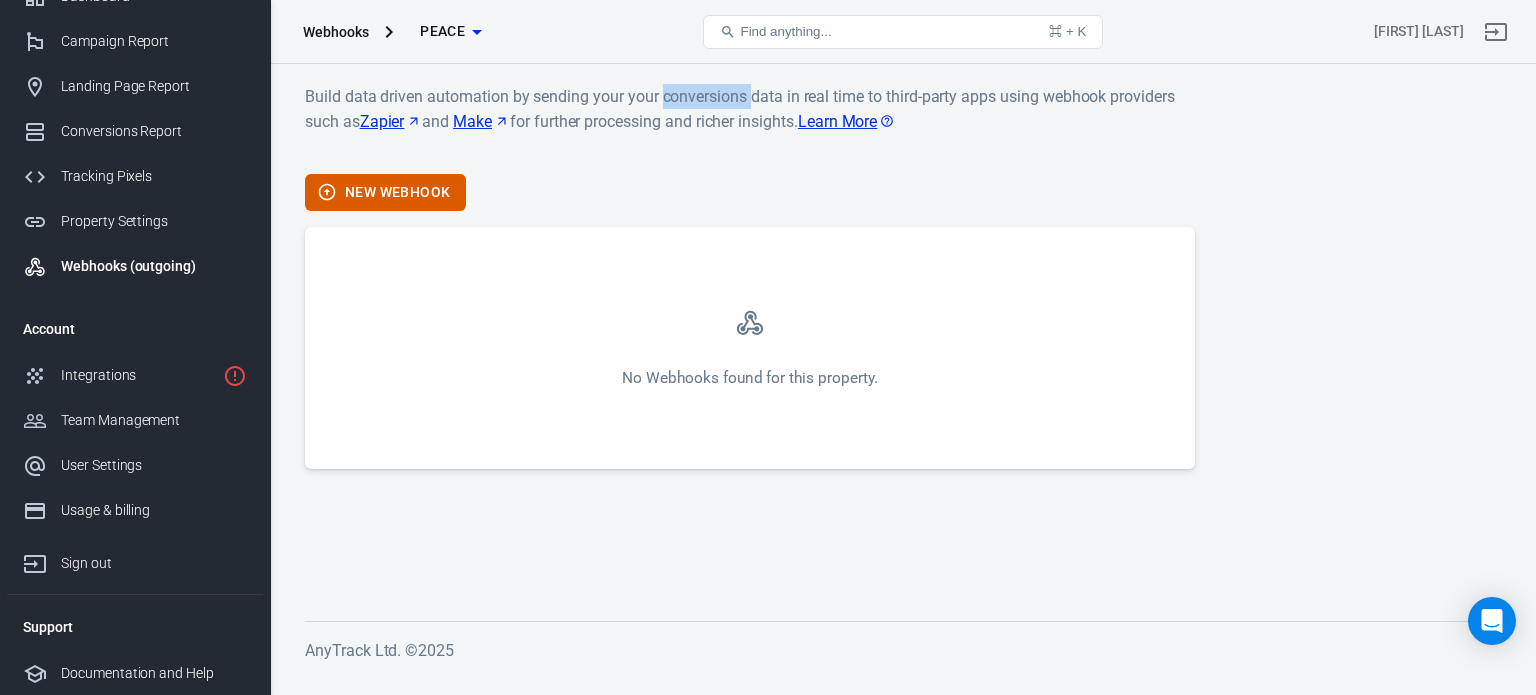 click on "Build data driven automation by sending your your conversions data in real time to third-party apps using webhook providers such as  Zapier    and   Make    for further processing and richer insights.  Learn More" at bounding box center [750, 121] 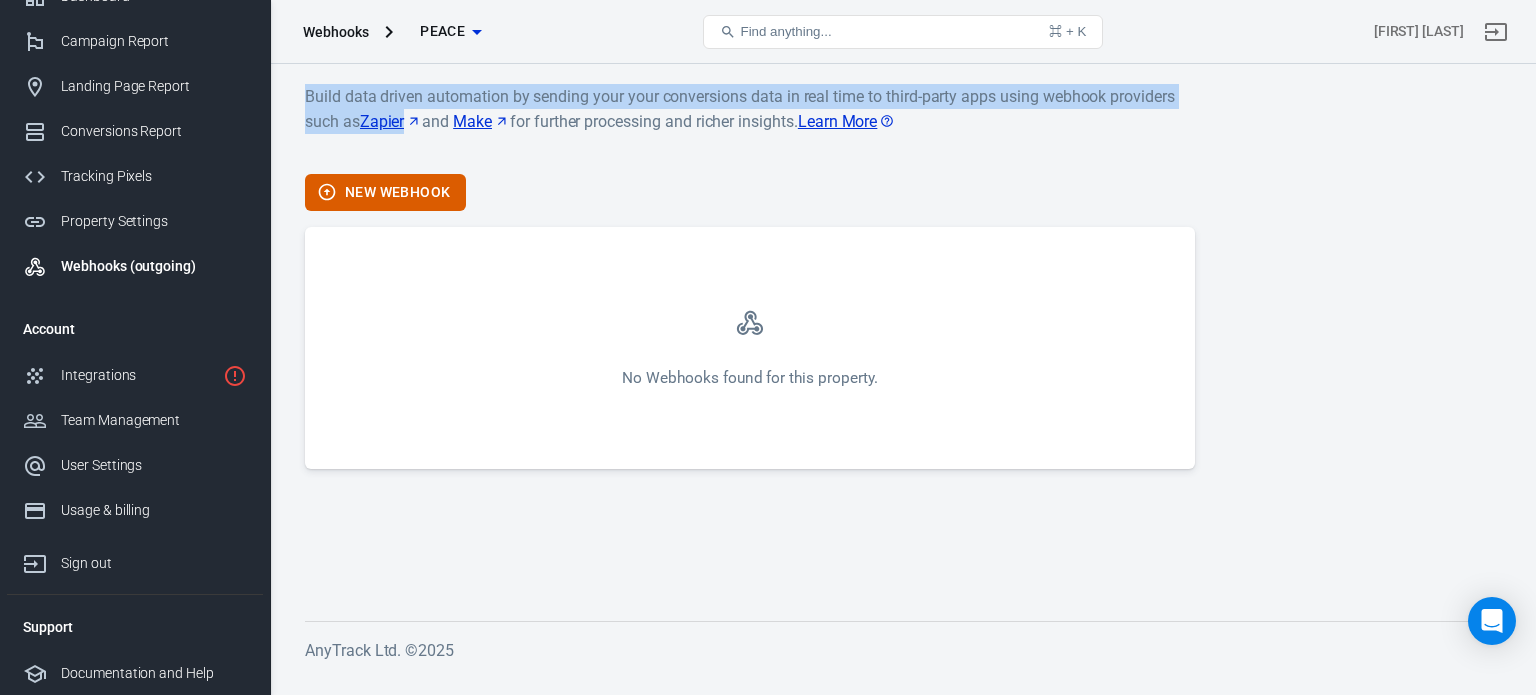 click on "Build data driven automation by sending your your conversions data in real time to third-party apps using webhook providers such as  Zapier    and   Make    for further processing and richer insights.  Learn More" at bounding box center [750, 121] 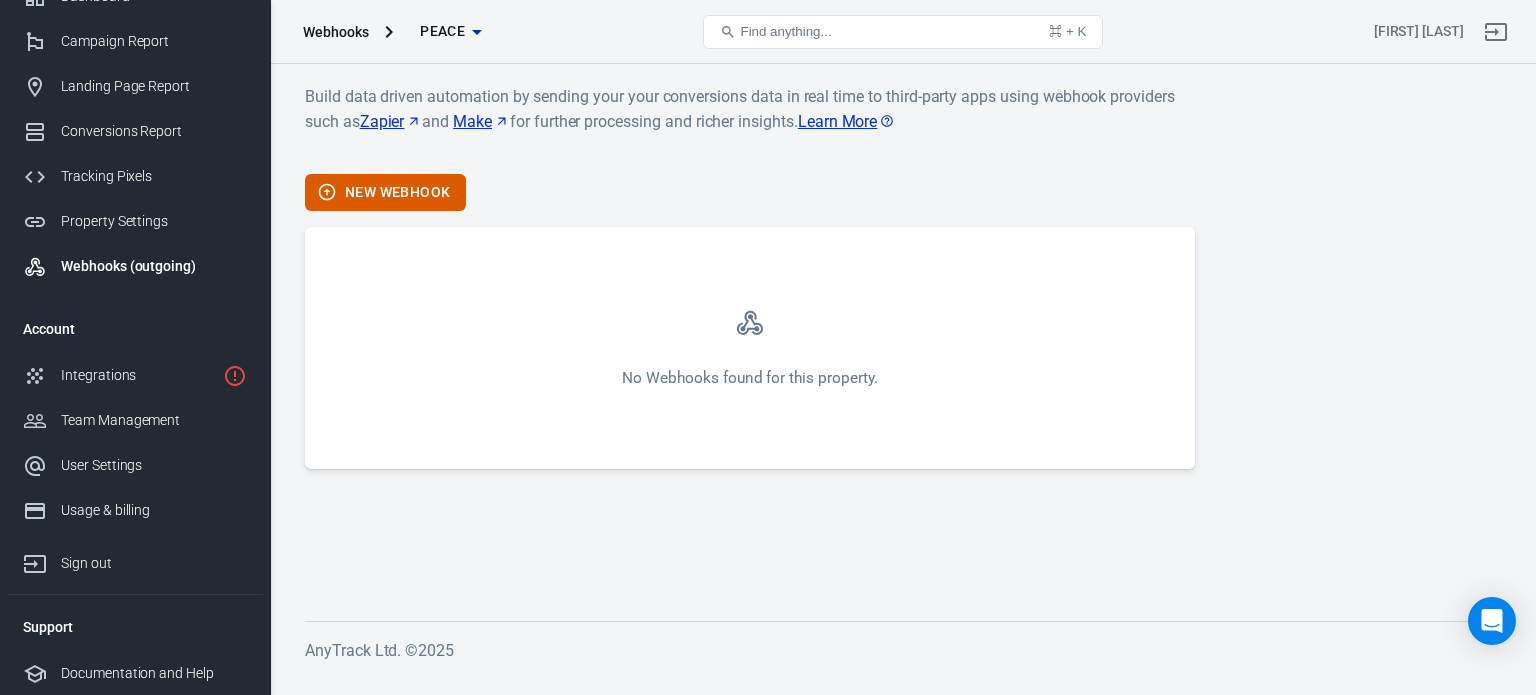 click on "Build data driven automation by sending your your conversions data in real time to third-party apps using webhook providers such as  Zapier    and   Make    for further processing and richer insights.  Learn More" at bounding box center [750, 121] 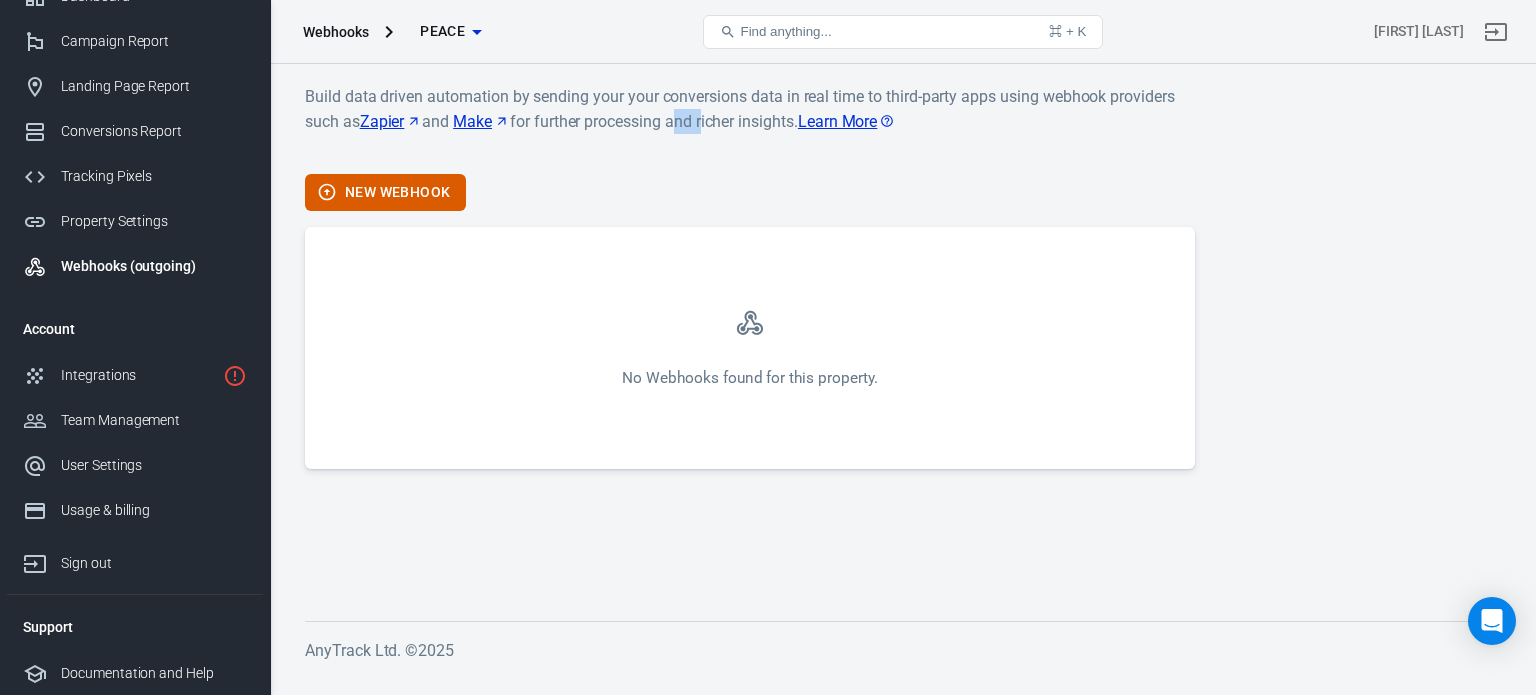 click on "Build data driven automation by sending your your conversions data in real time to third-party apps using webhook providers such as  Zapier    and   Make    for further processing and richer insights.  Learn More" at bounding box center [750, 121] 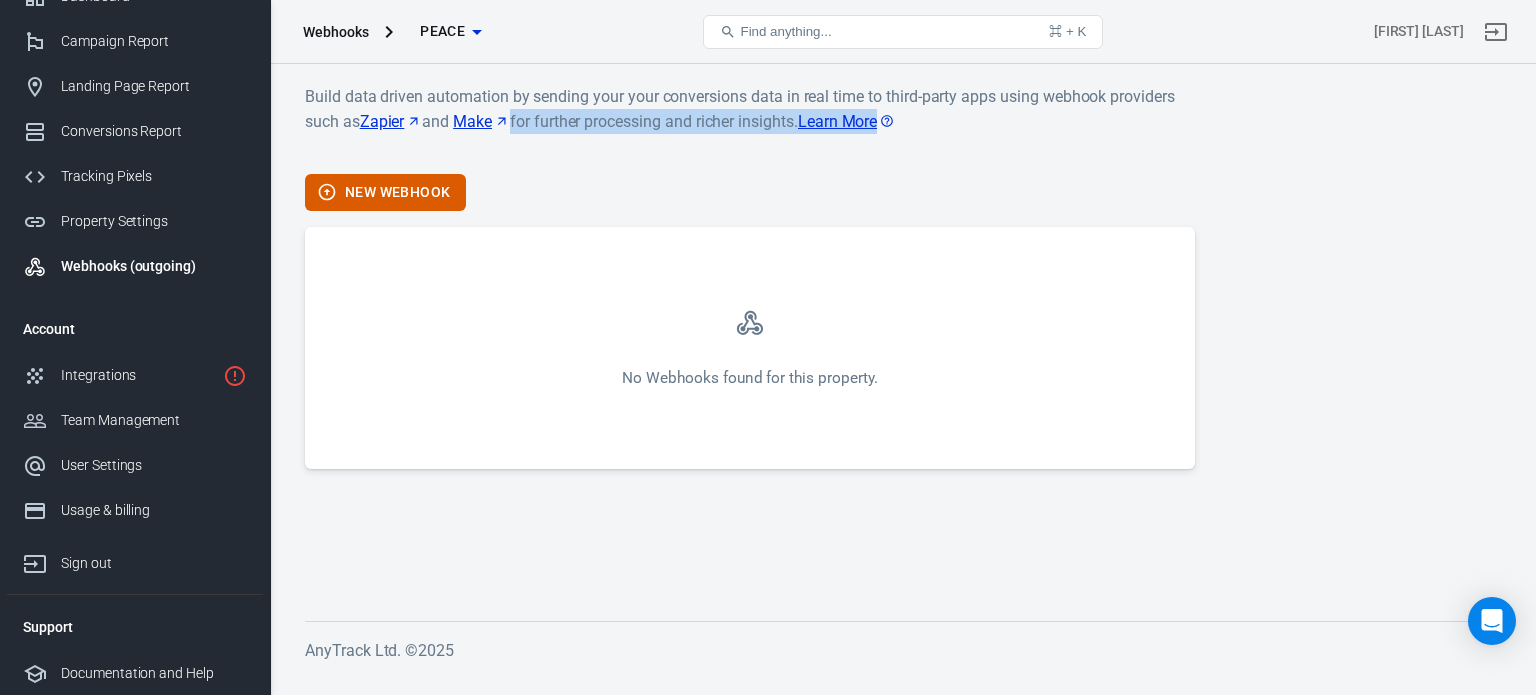 click on "Build data driven automation by sending your your conversions data in real time to third-party apps using webhook providers such as  Zapier    and   Make    for further processing and richer insights.  Learn More" at bounding box center [750, 121] 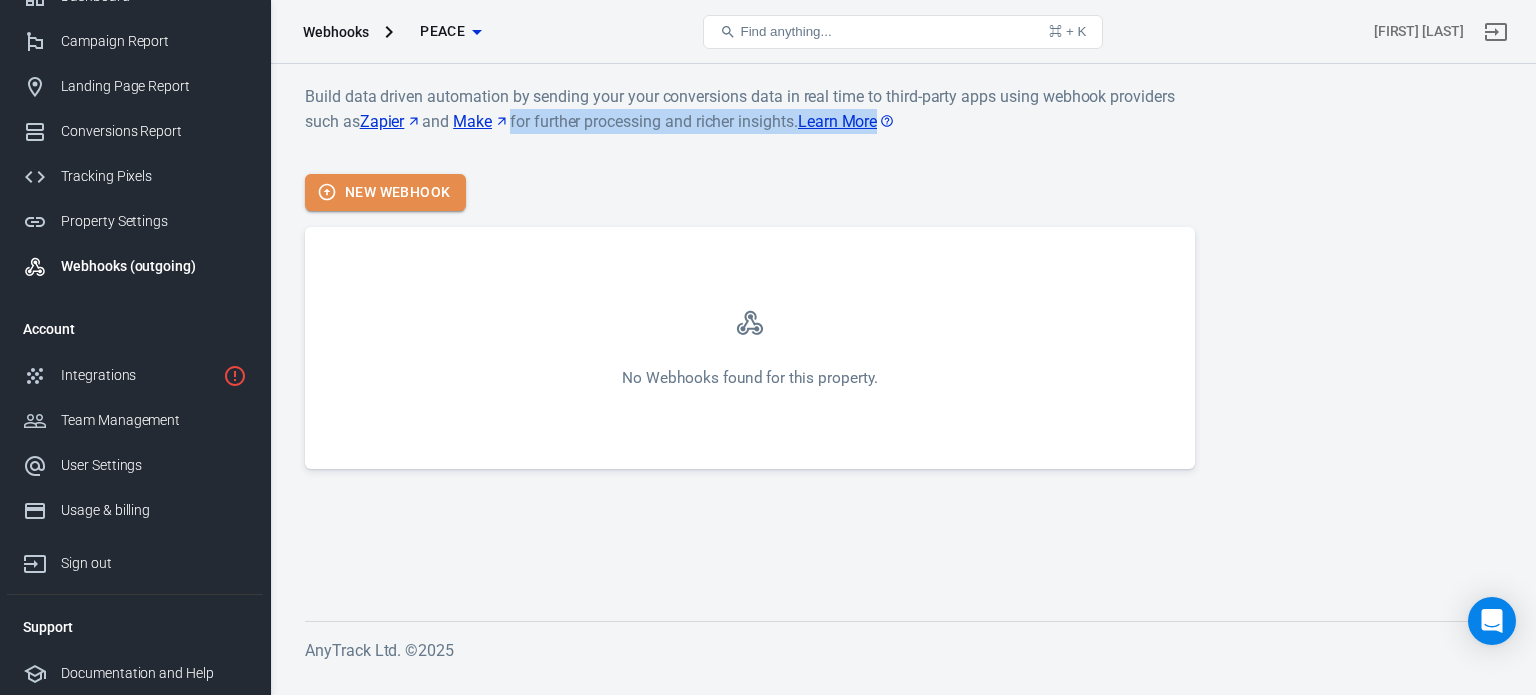 click on "New Webhook" at bounding box center [385, 192] 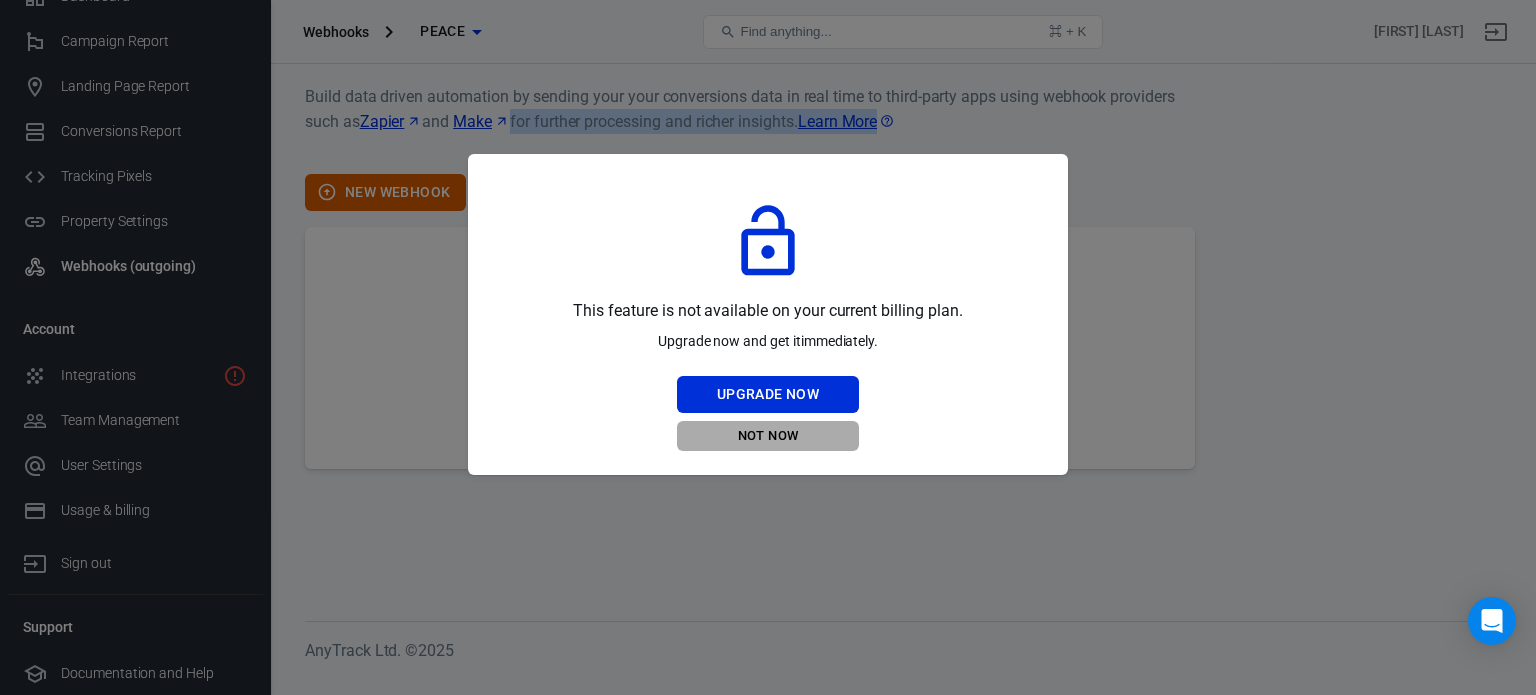 click on "Not Now" at bounding box center [768, 436] 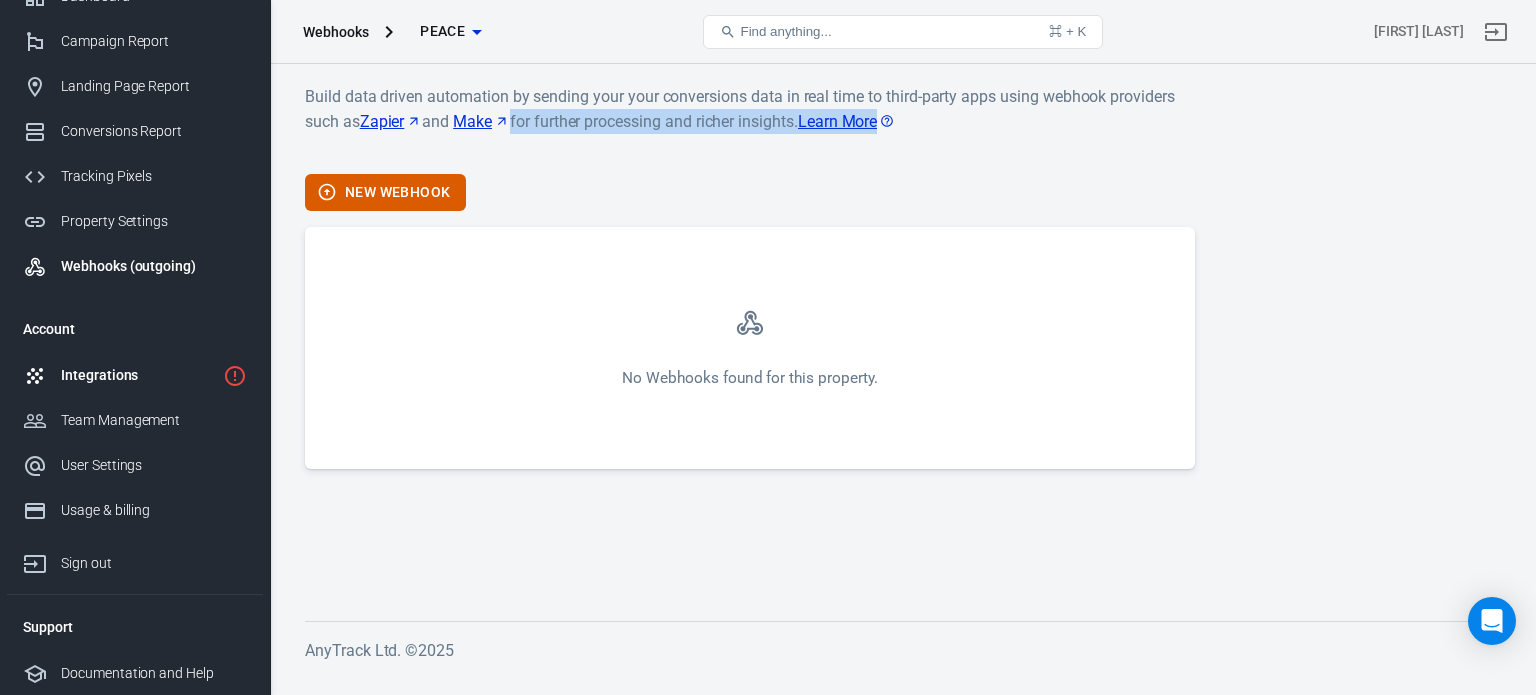click on "Integrations" at bounding box center [138, 375] 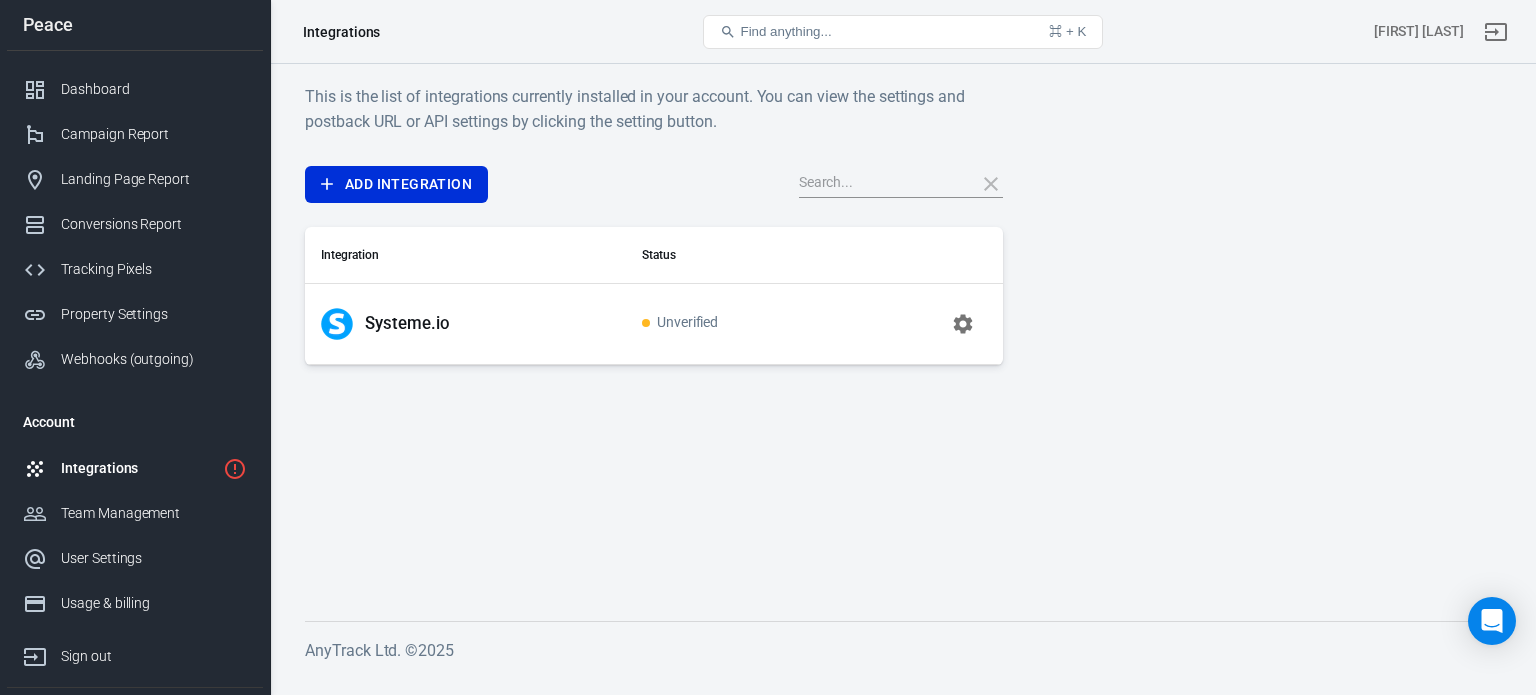 click at bounding box center (646, 323) 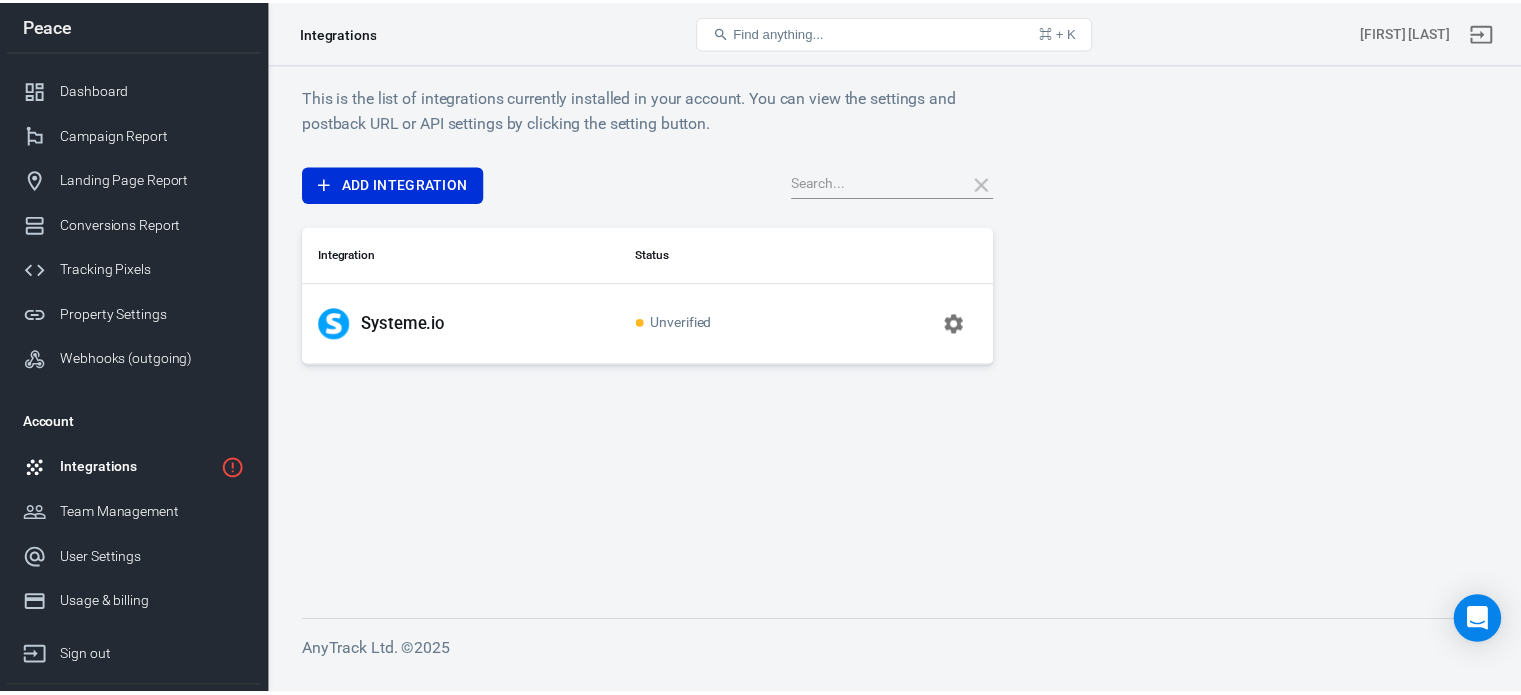 scroll, scrollTop: 93, scrollLeft: 0, axis: vertical 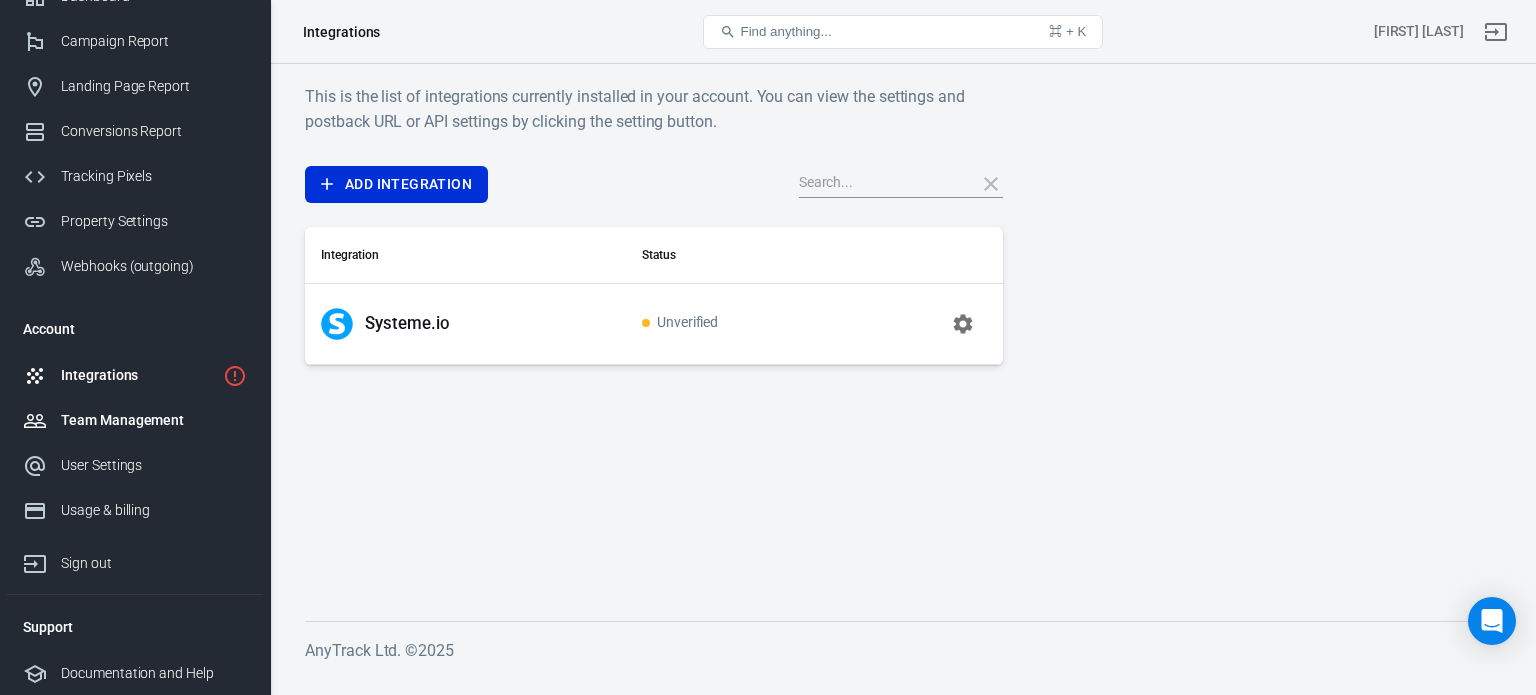 click on "Team Management" at bounding box center (154, 420) 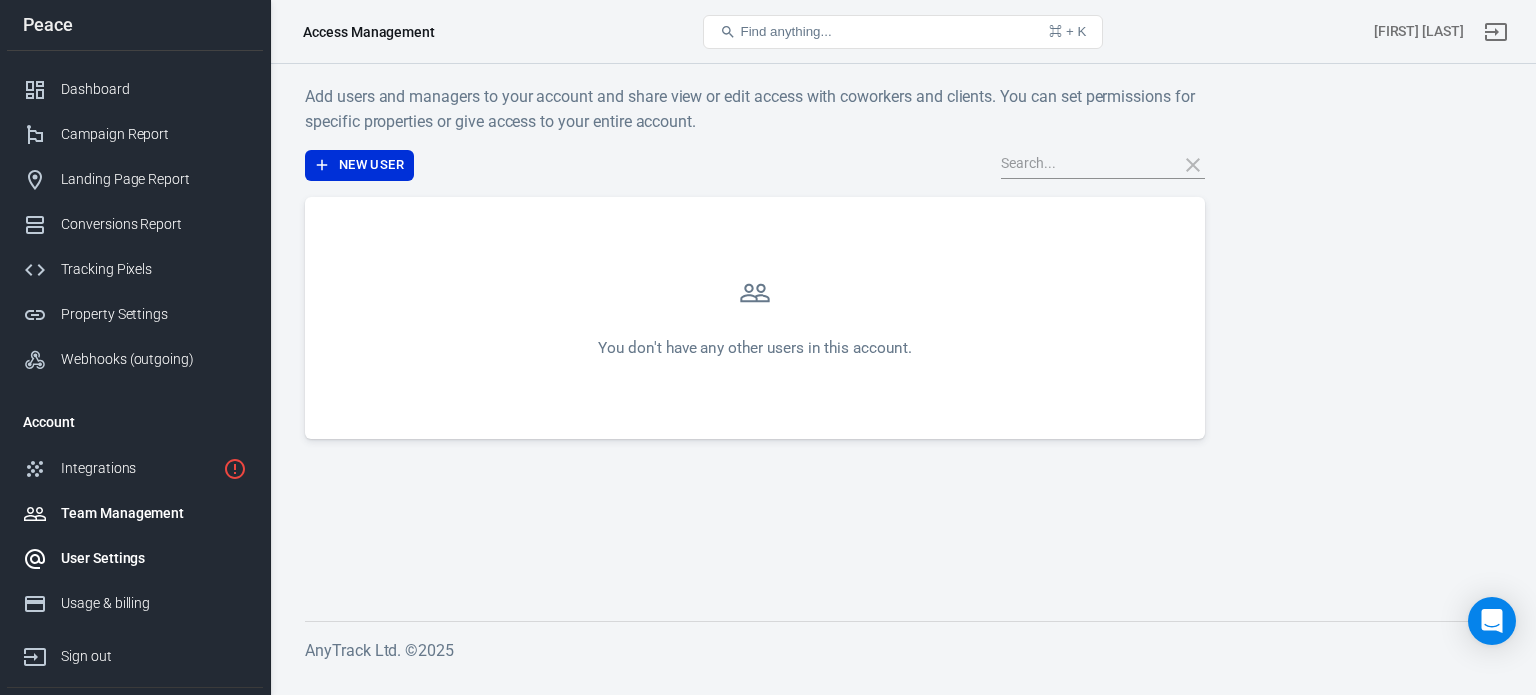 click on "User Settings" at bounding box center (154, 558) 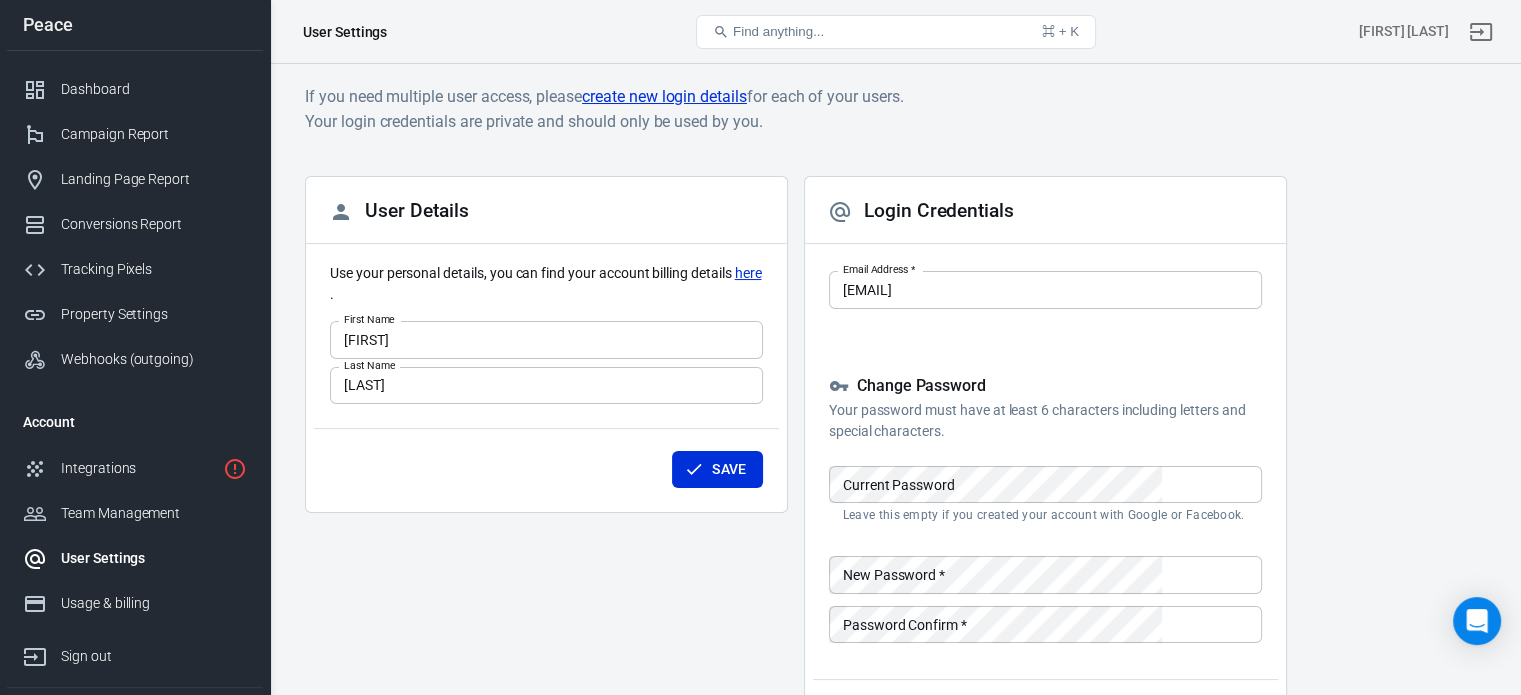 scroll, scrollTop: 185, scrollLeft: 0, axis: vertical 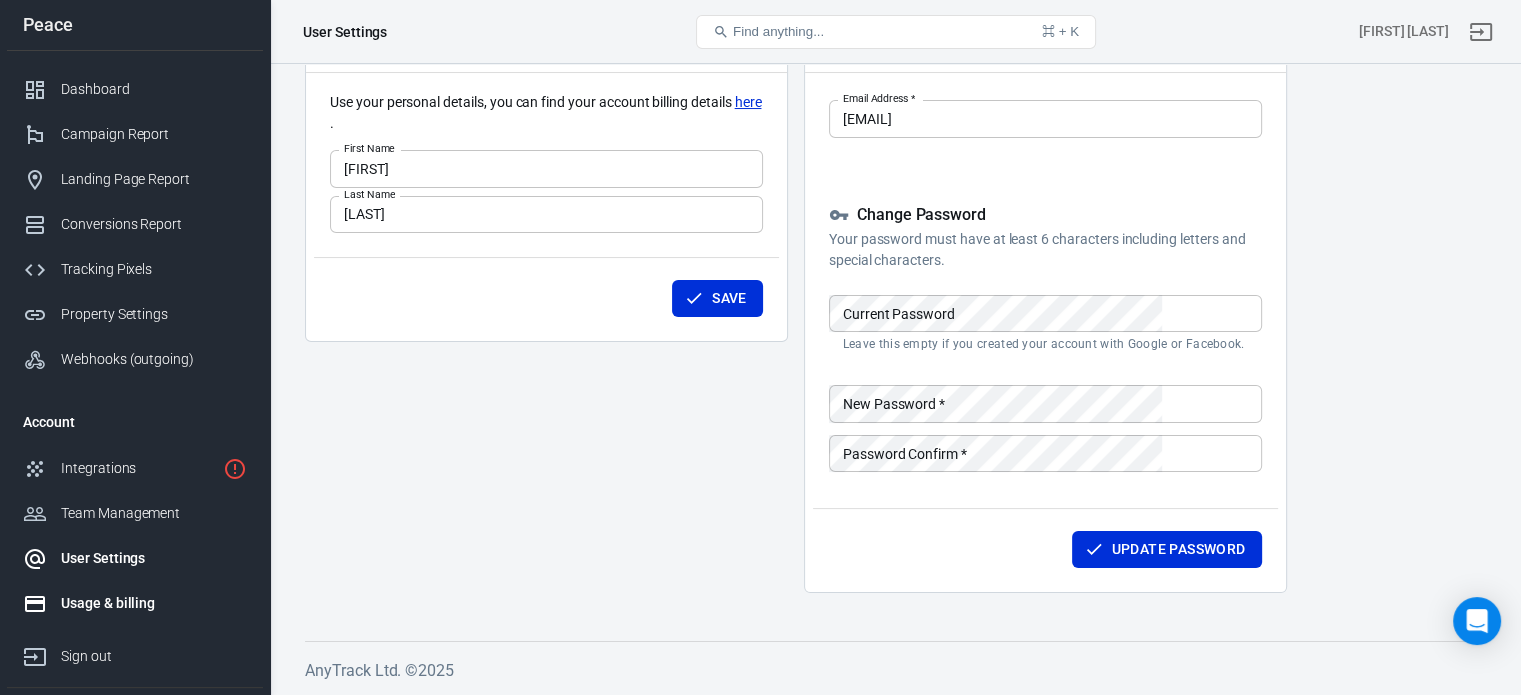 click on "Usage & billing" at bounding box center [154, 603] 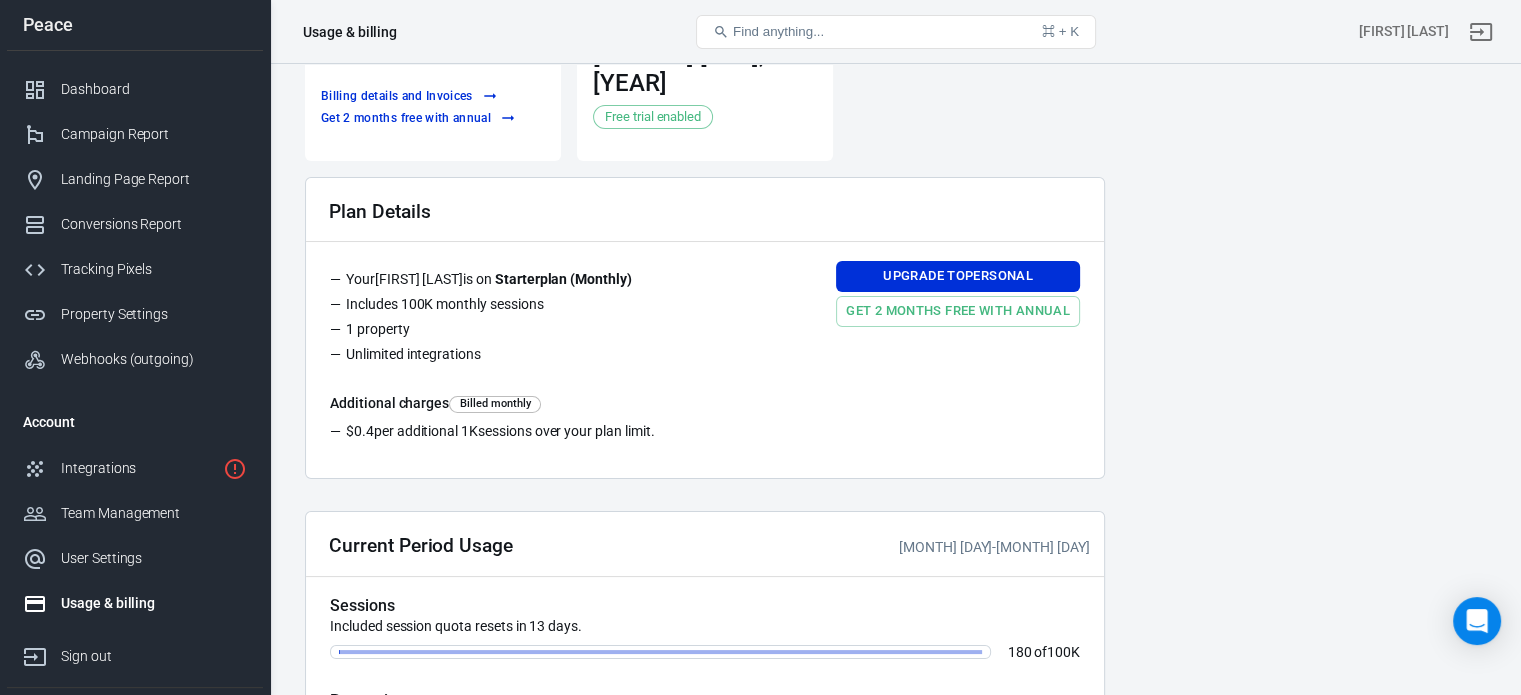 scroll, scrollTop: 0, scrollLeft: 0, axis: both 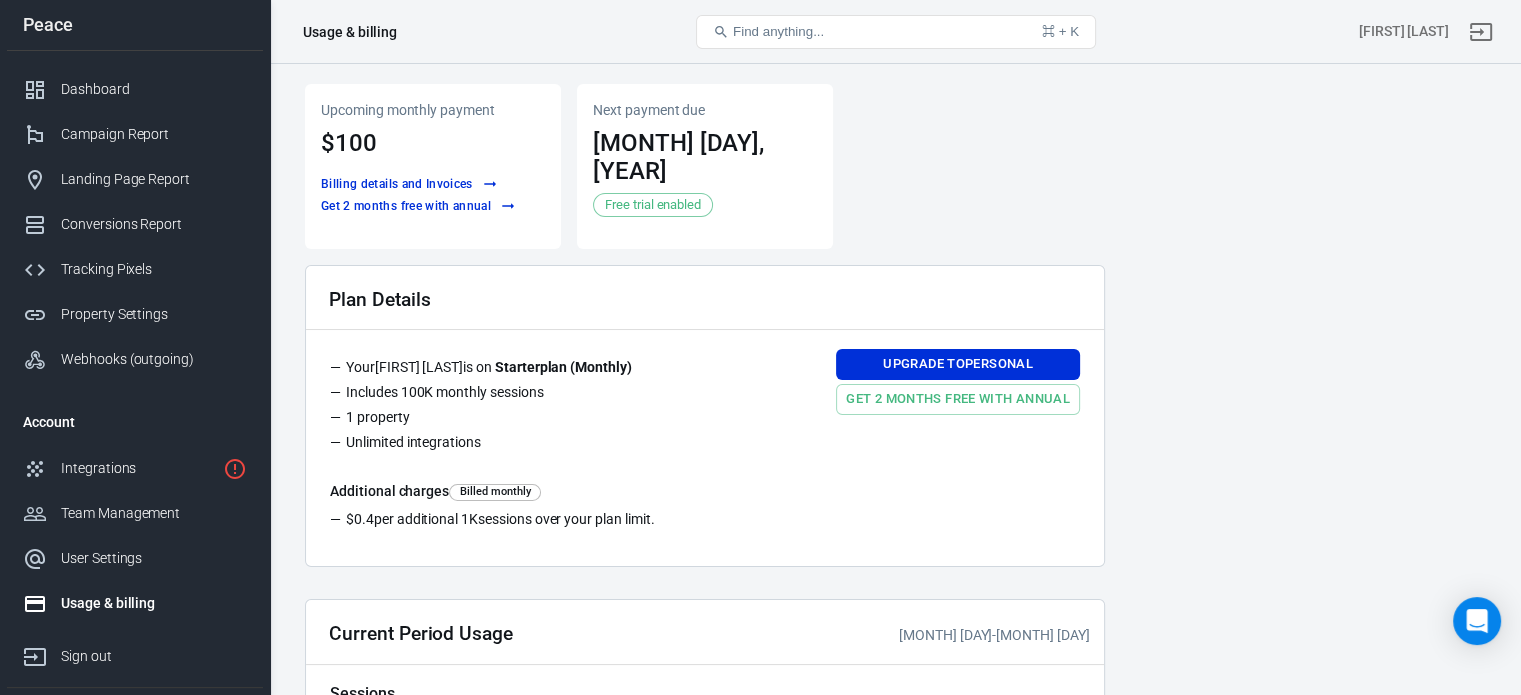 click on "$[NUMBER] per additional 1K sessions over your plan limit." at bounding box center (705, 521) 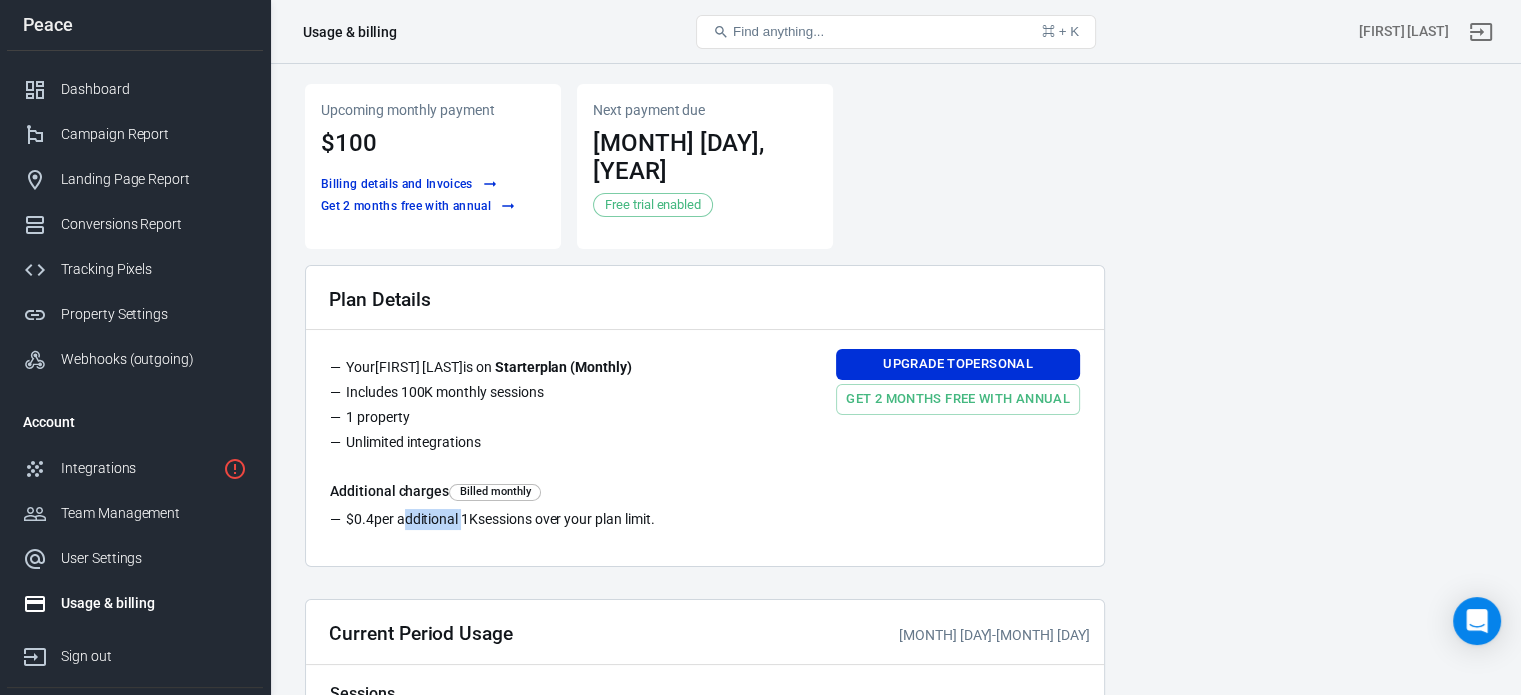click on "$[NUMBER] per additional 1K sessions over your plan limit." at bounding box center [705, 521] 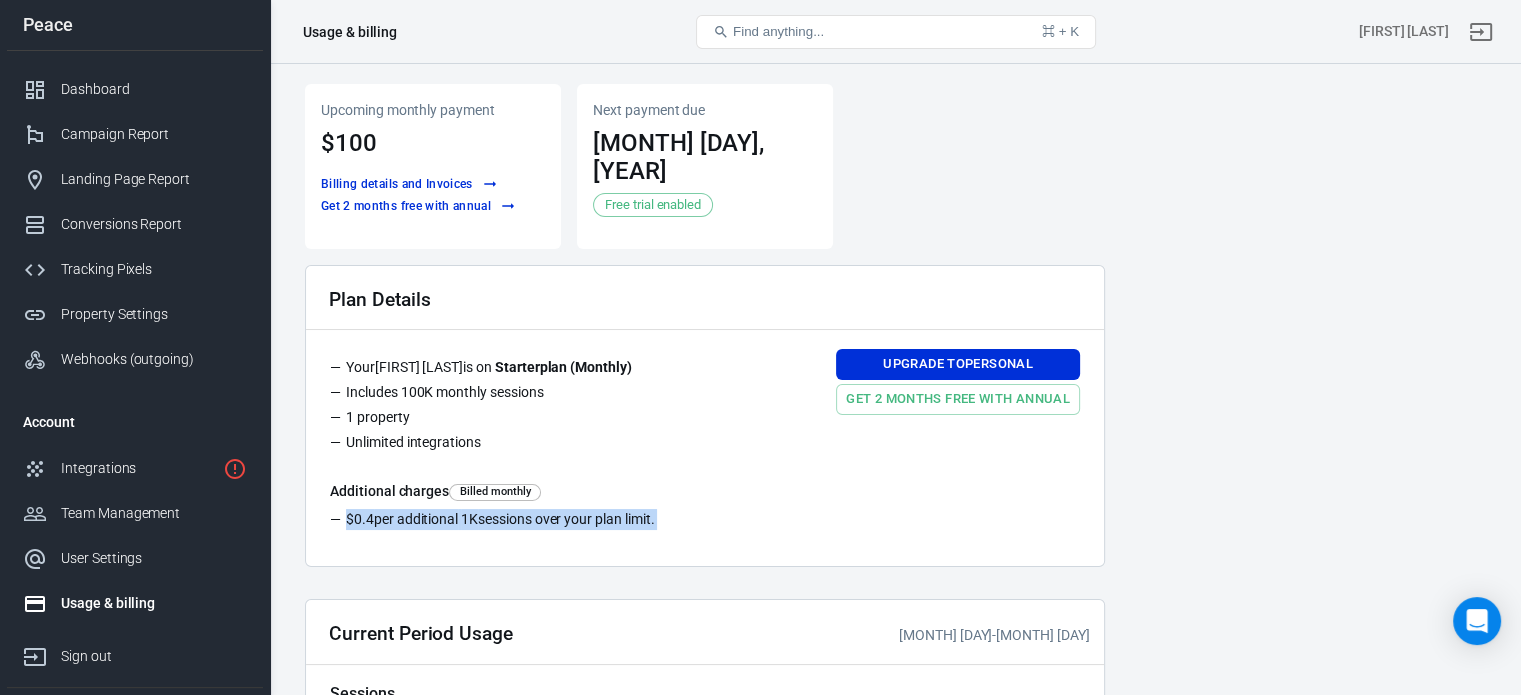 click on "$[NUMBER] per additional 1K sessions over your plan limit." at bounding box center [705, 521] 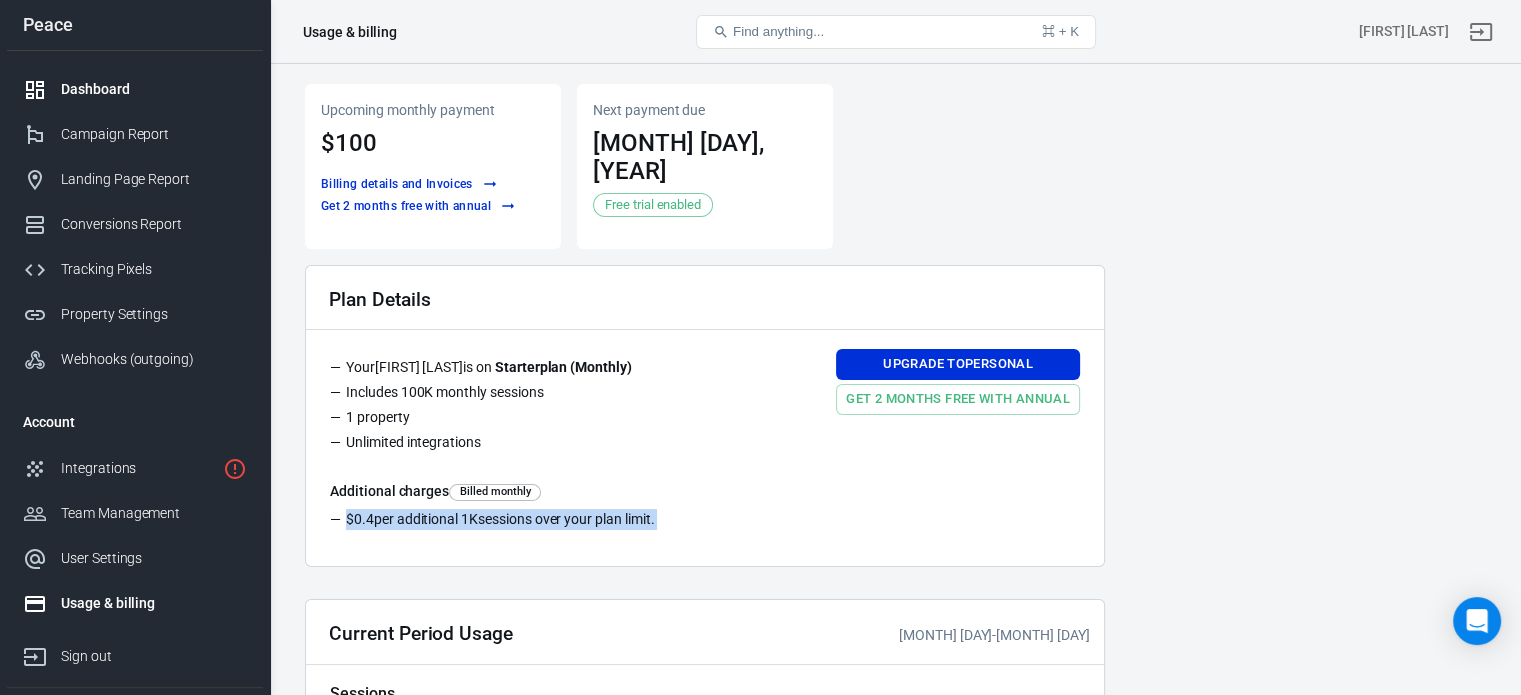click on "Dashboard" at bounding box center (154, 89) 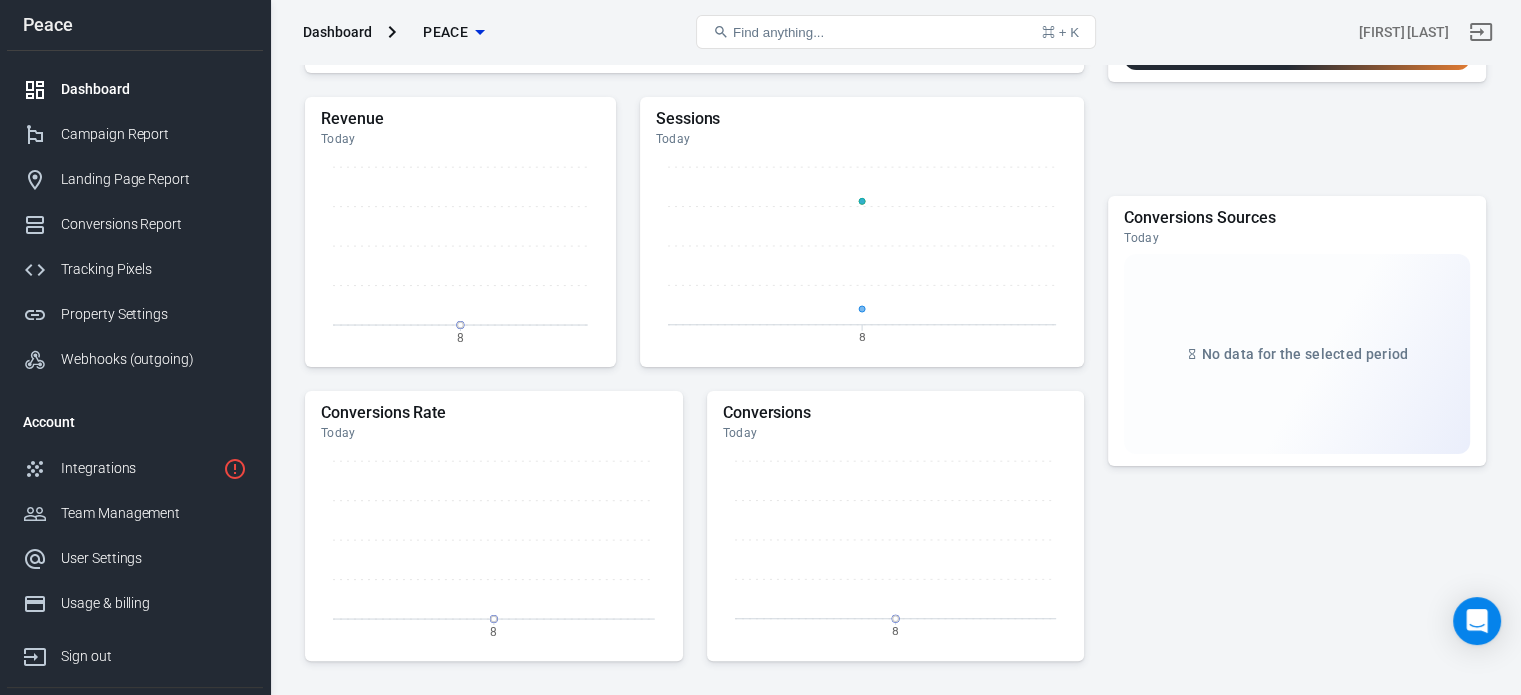 scroll, scrollTop: 670, scrollLeft: 0, axis: vertical 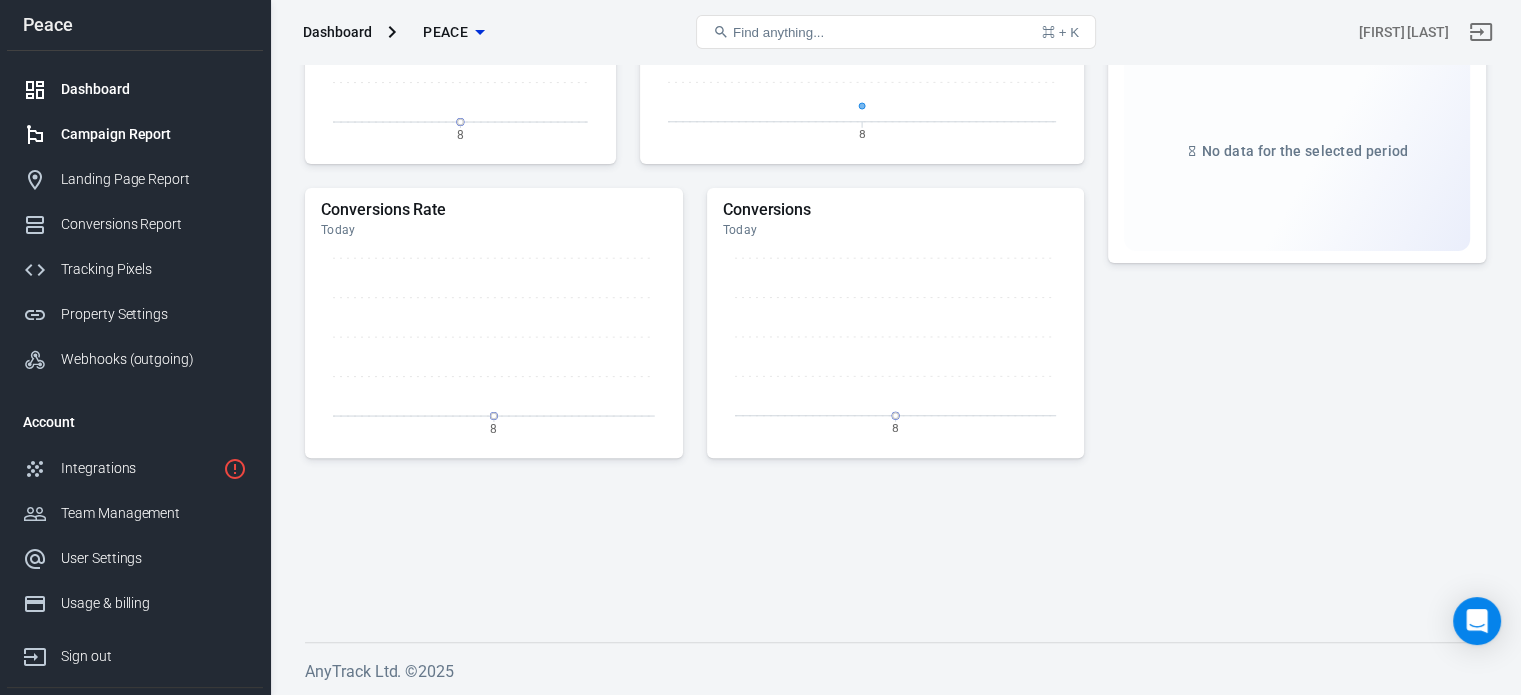 click on "Campaign Report" at bounding box center (154, 134) 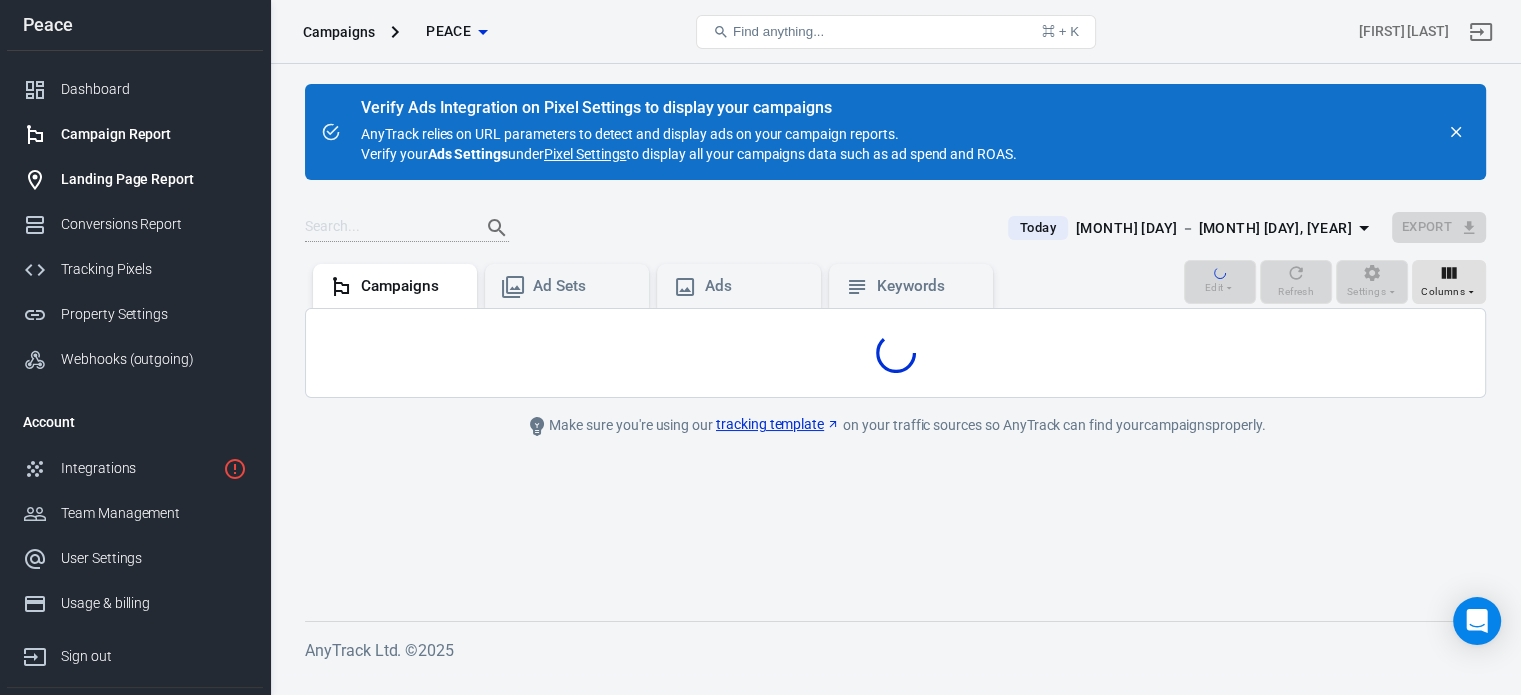 scroll, scrollTop: 0, scrollLeft: 0, axis: both 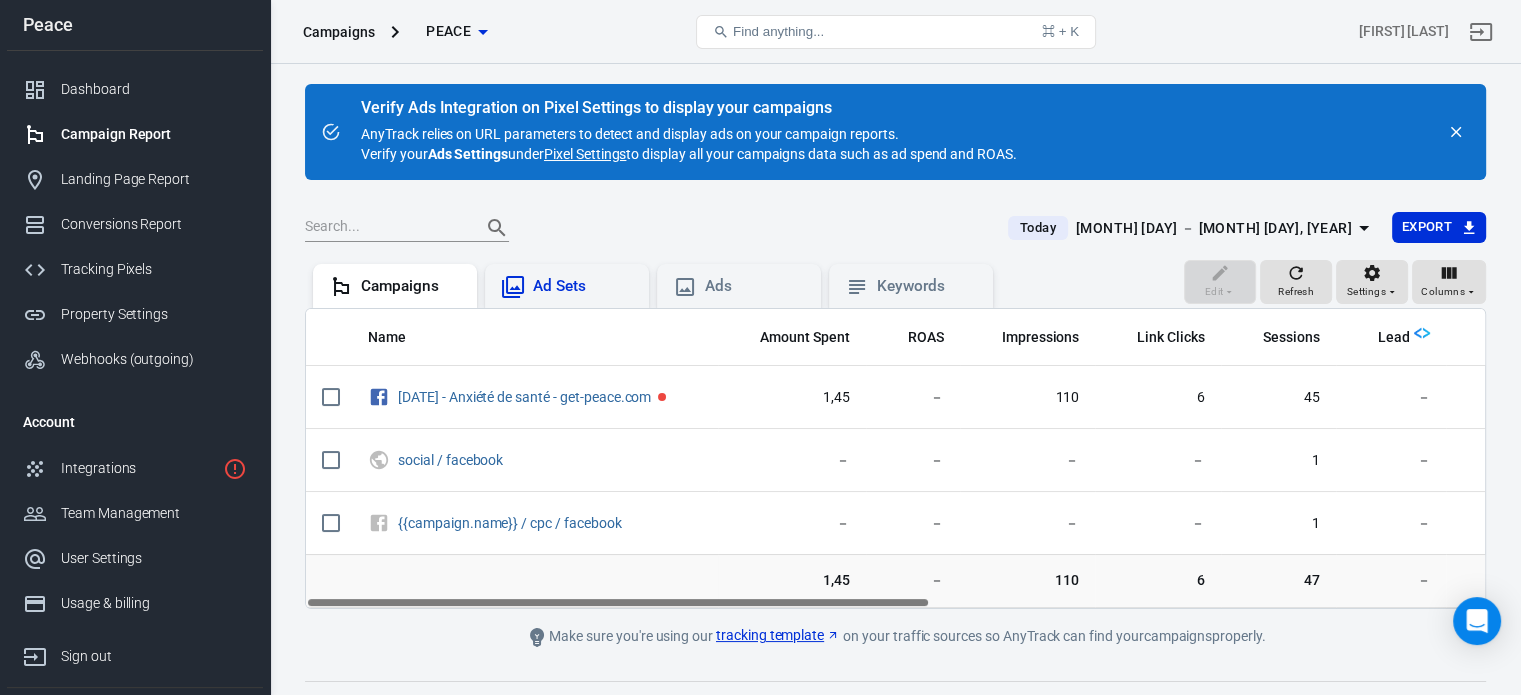 click on "Ad Sets" at bounding box center (583, 286) 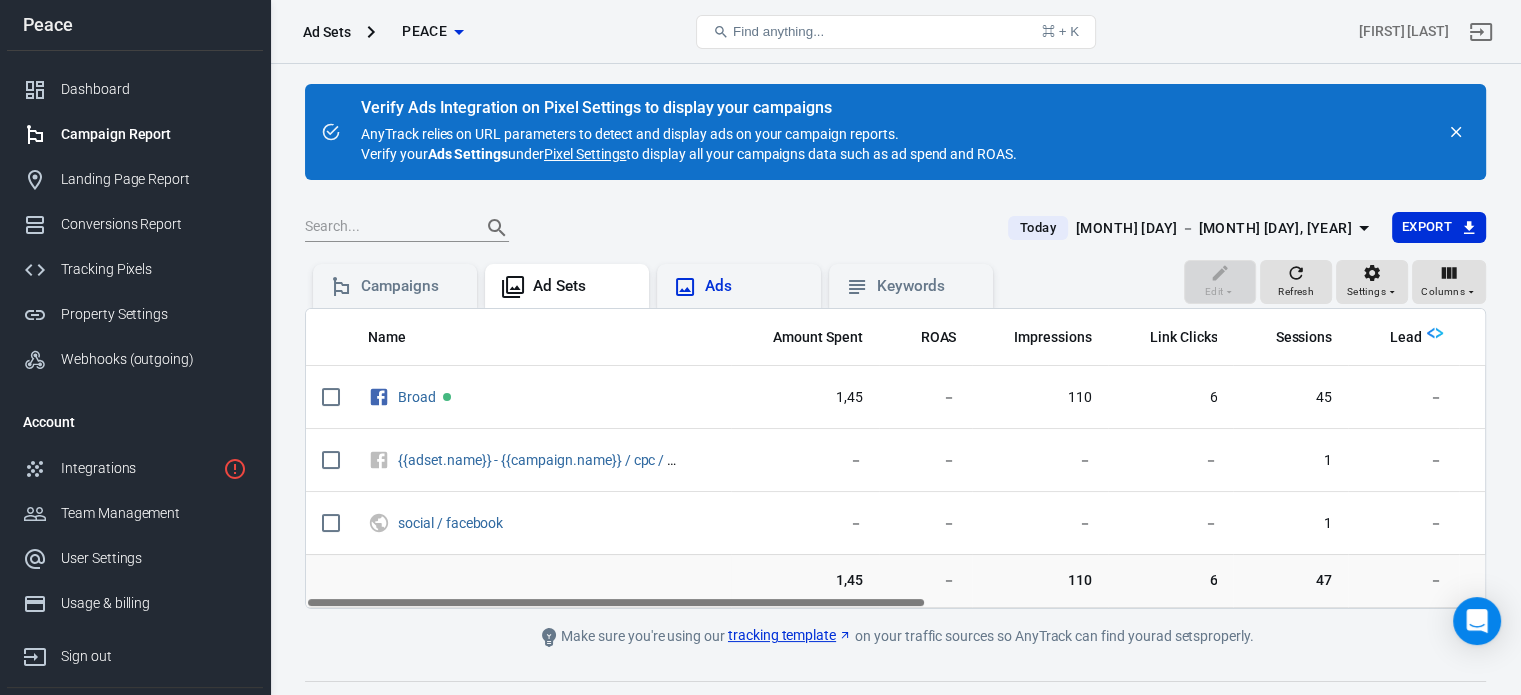 click on "Ads" at bounding box center (755, 286) 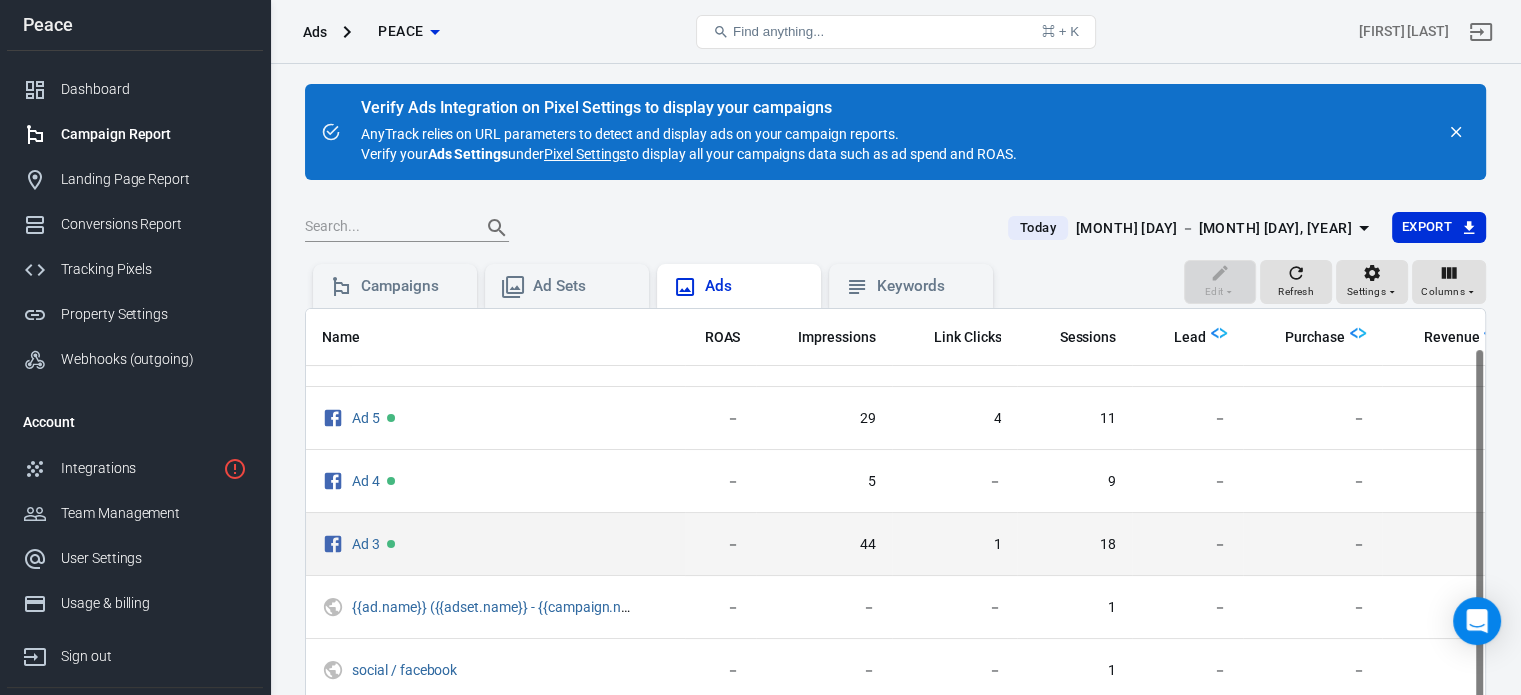 scroll, scrollTop: 42, scrollLeft: 212, axis: both 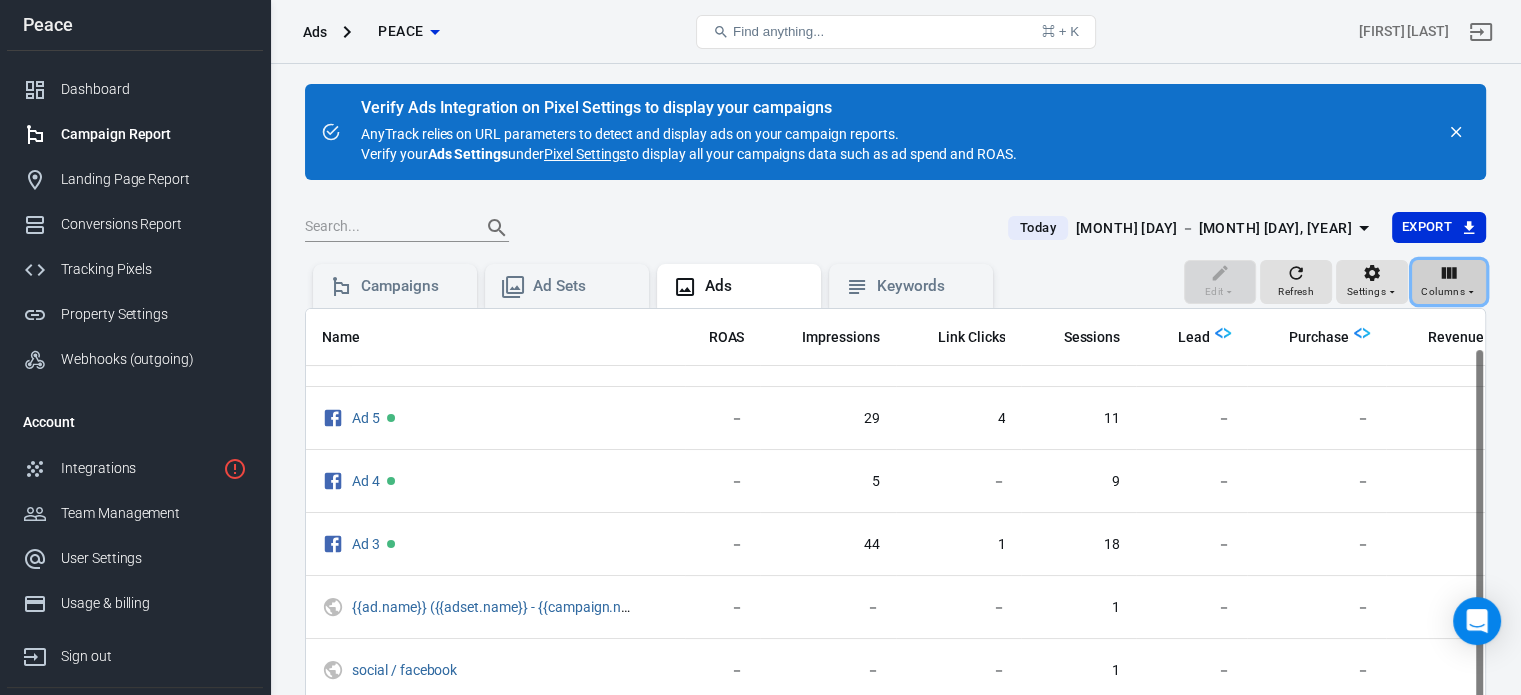 click 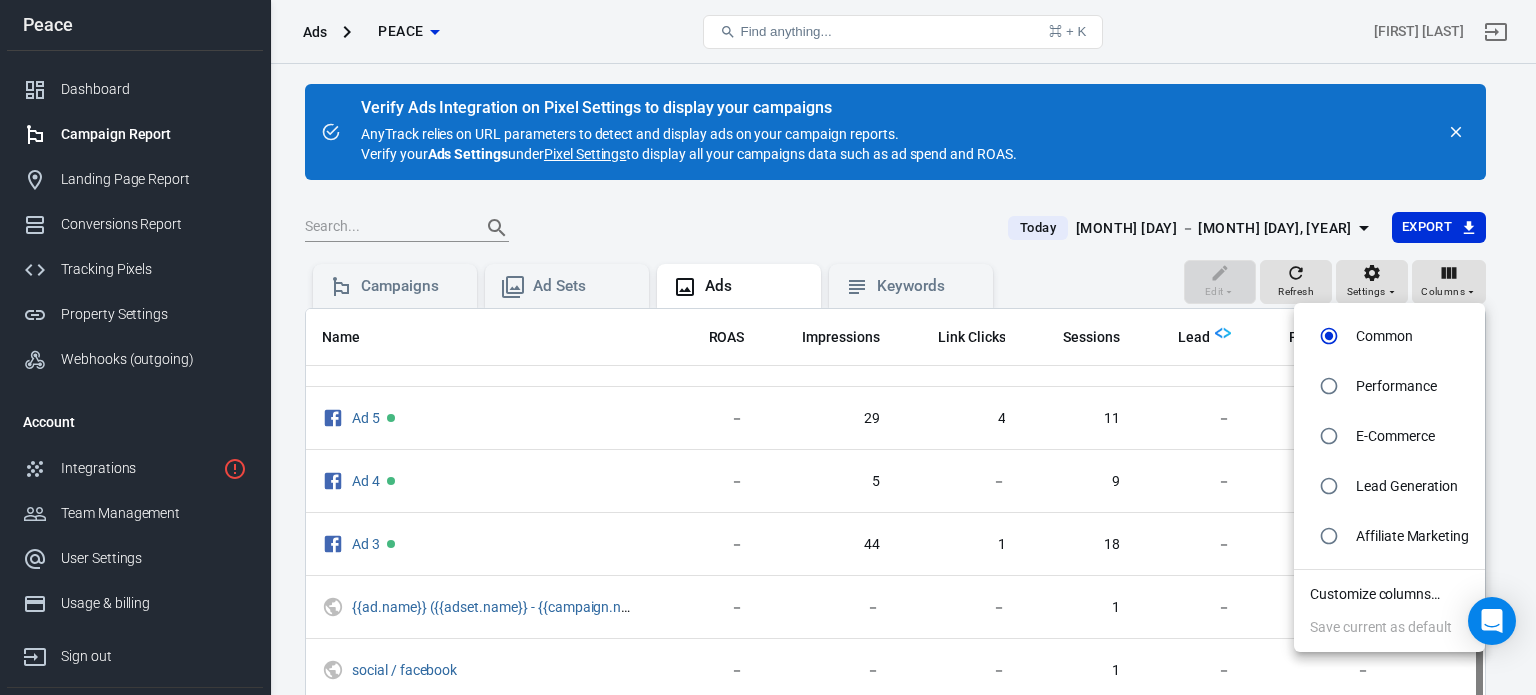 click at bounding box center (1329, 386) 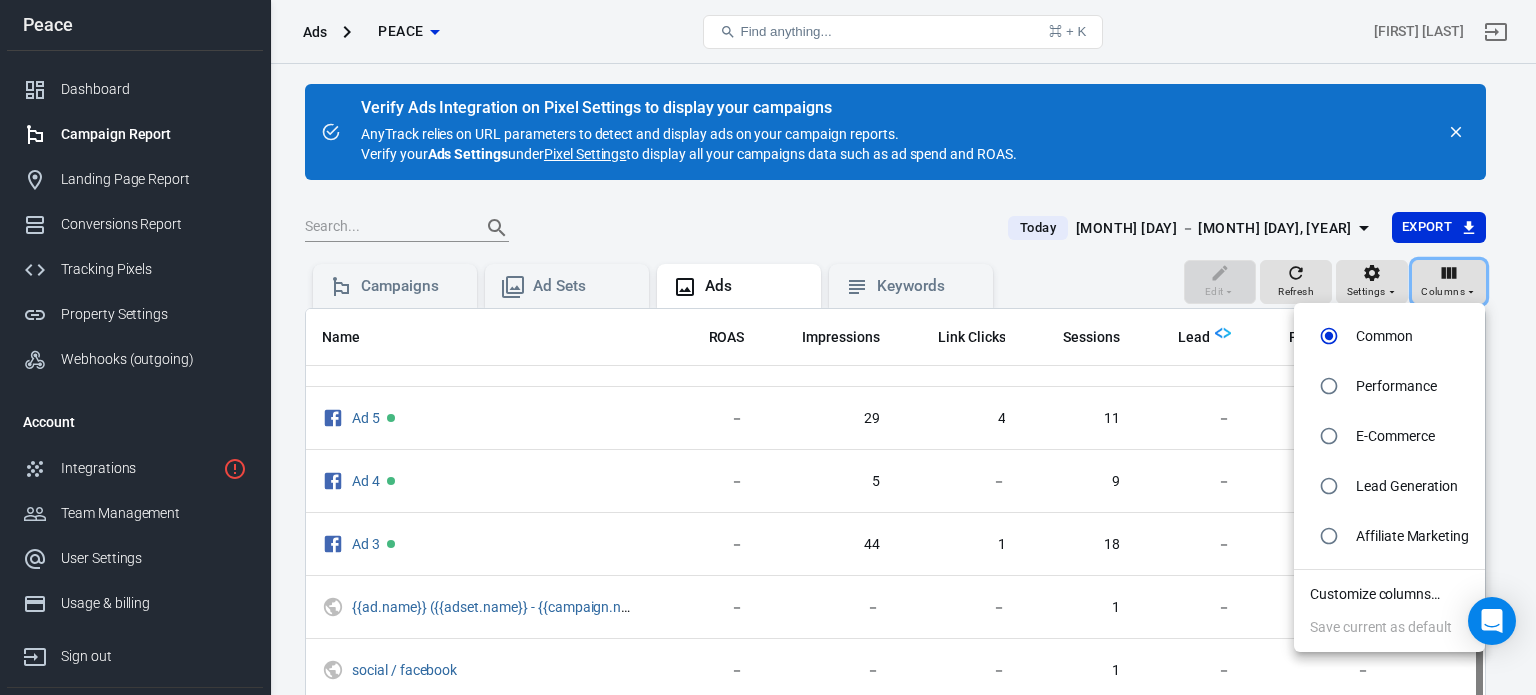 radio on "true" 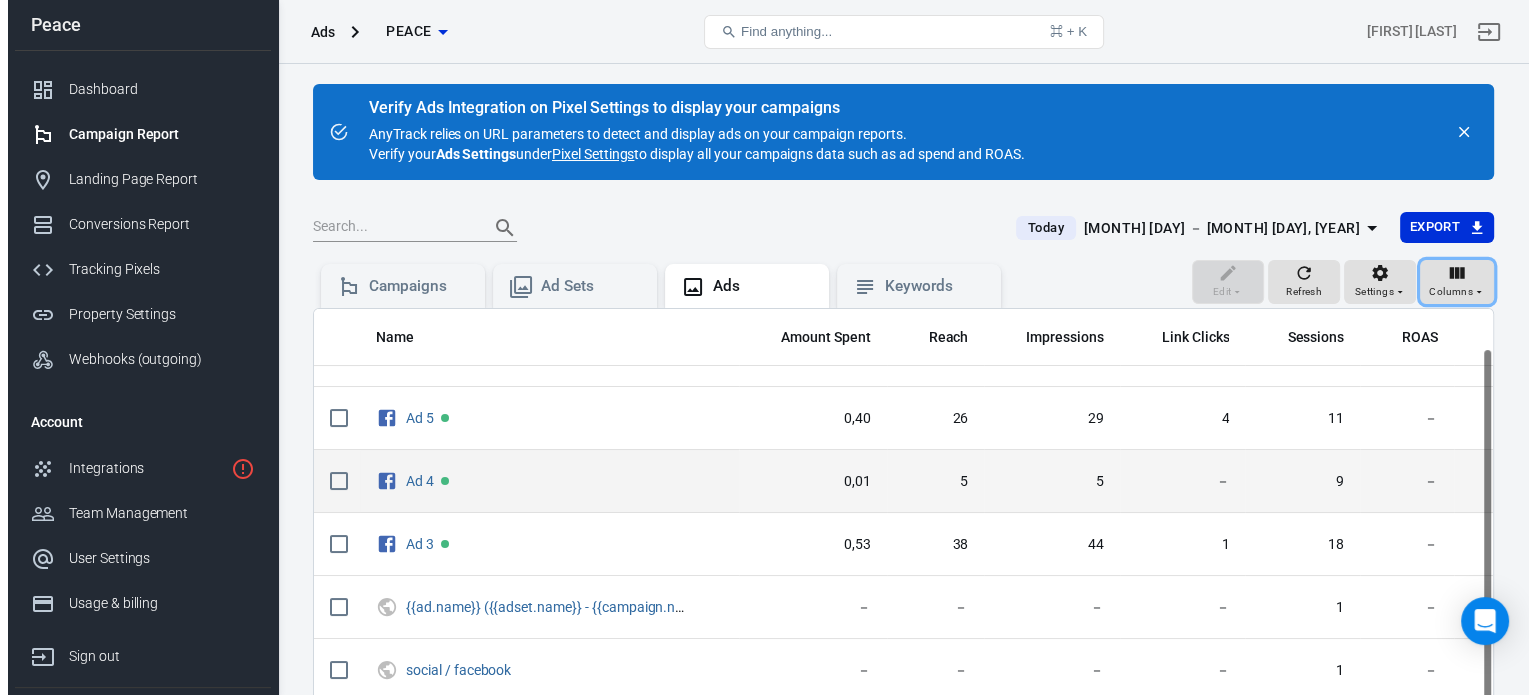 scroll, scrollTop: 0, scrollLeft: 0, axis: both 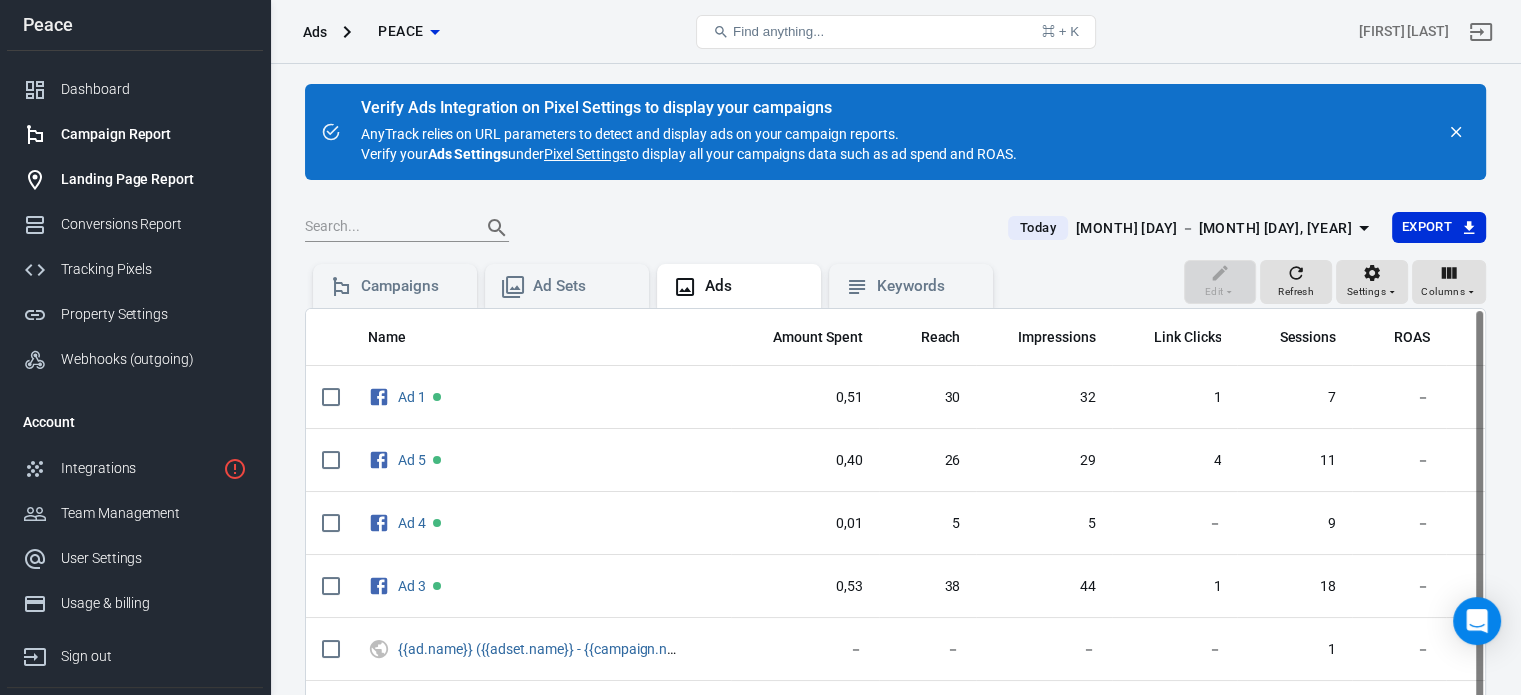 click on "Landing Page Report" at bounding box center [135, 179] 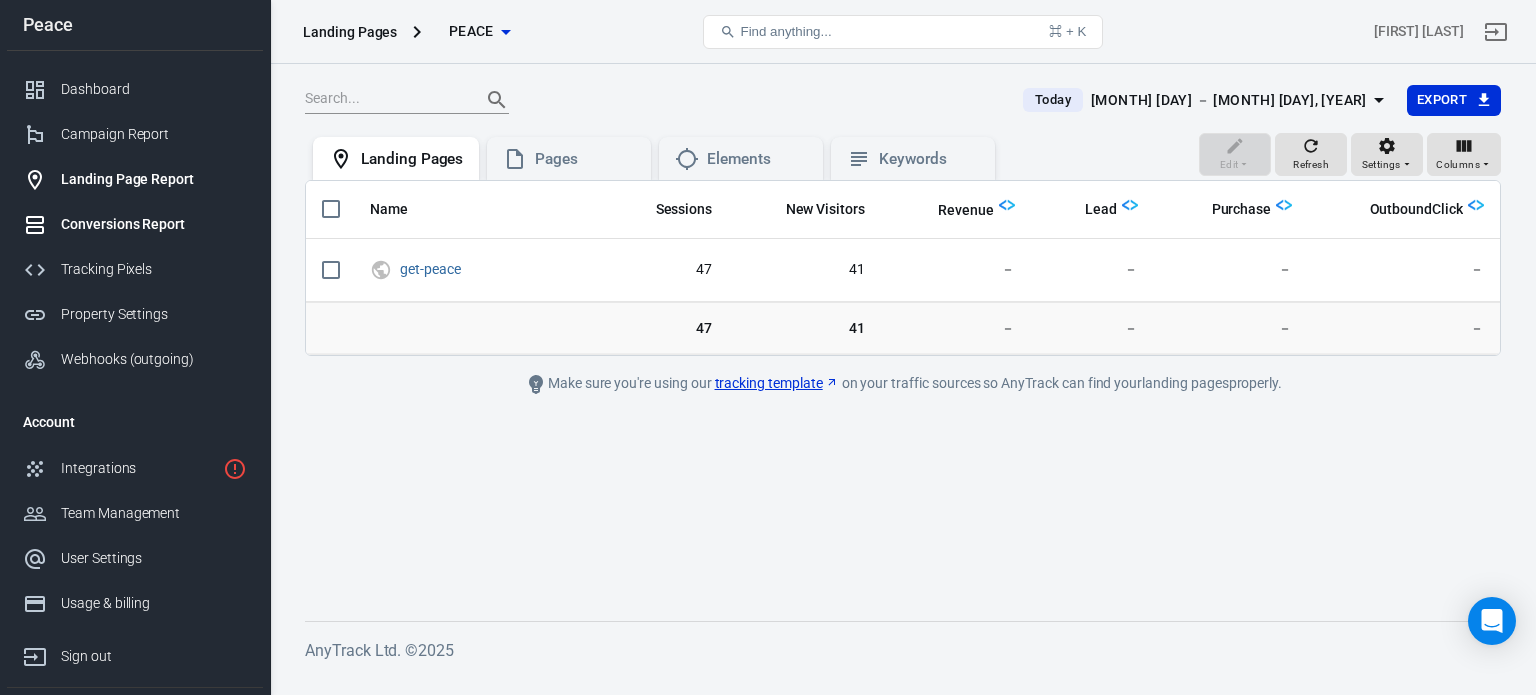 click on "Conversions Report" at bounding box center [154, 224] 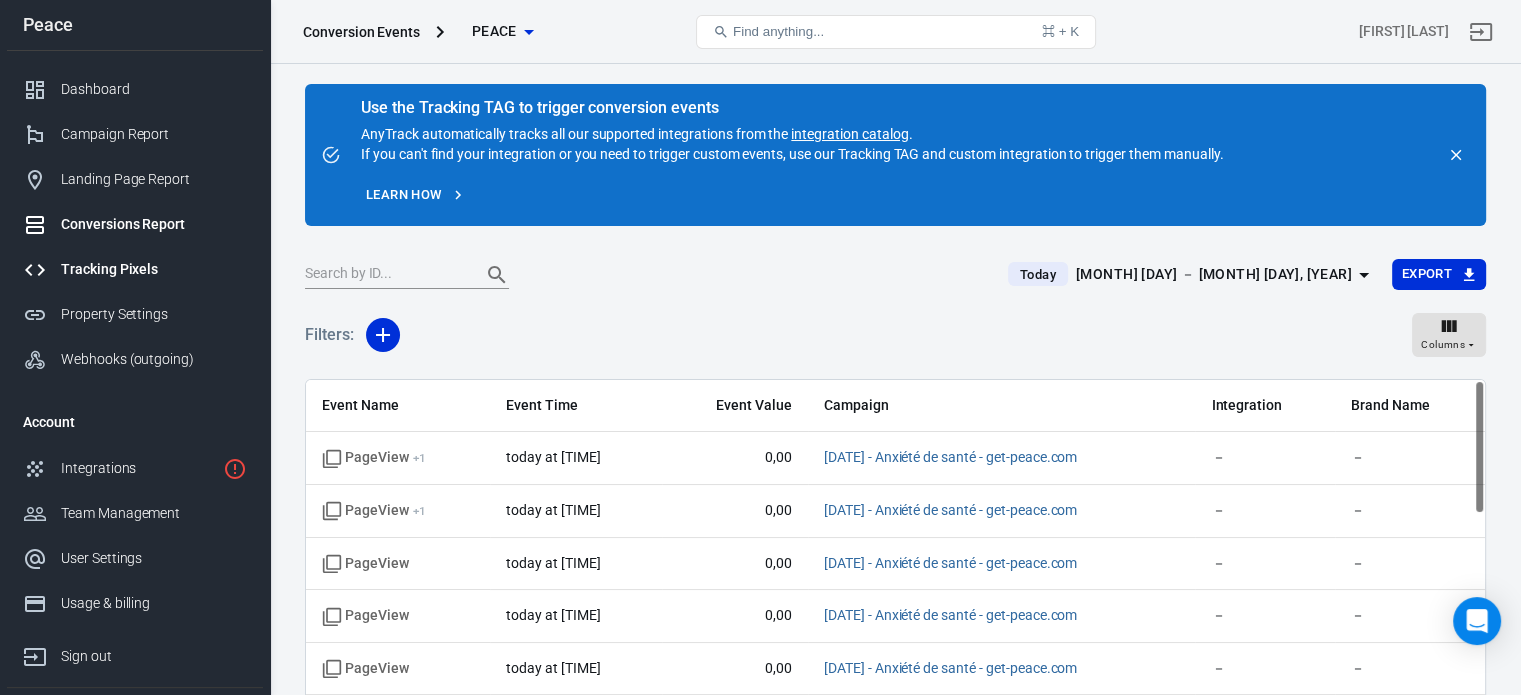 click on "Tracking Pixels" at bounding box center [154, 269] 